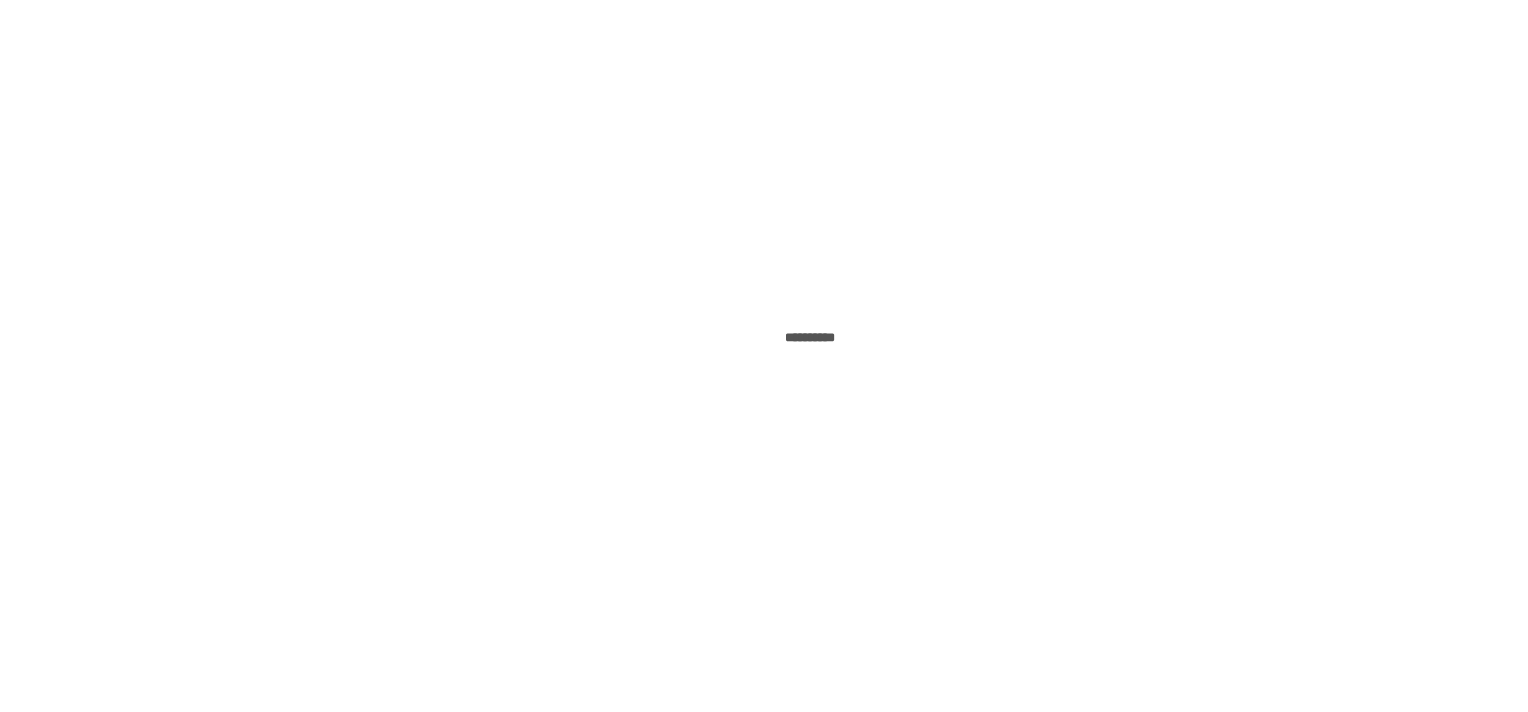 scroll, scrollTop: 0, scrollLeft: 0, axis: both 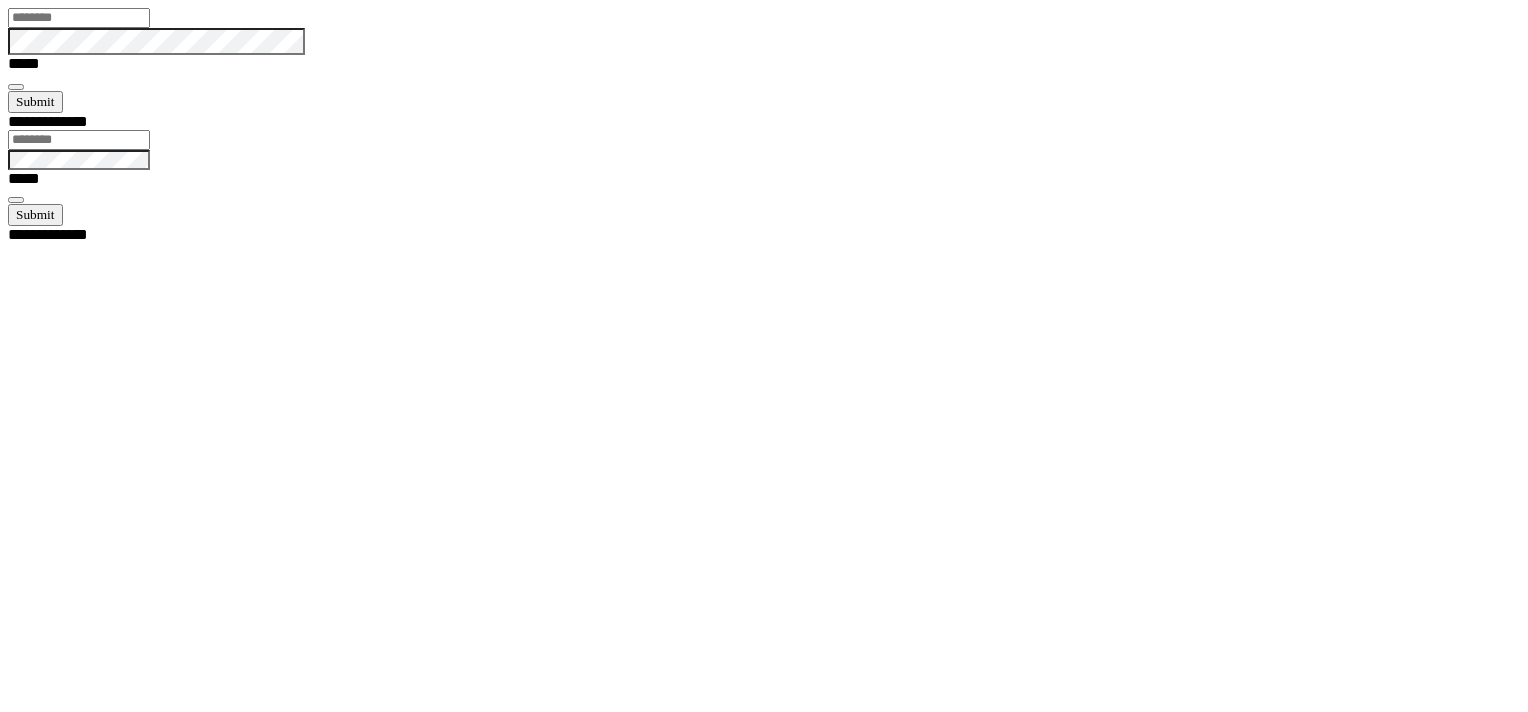 type on "*******" 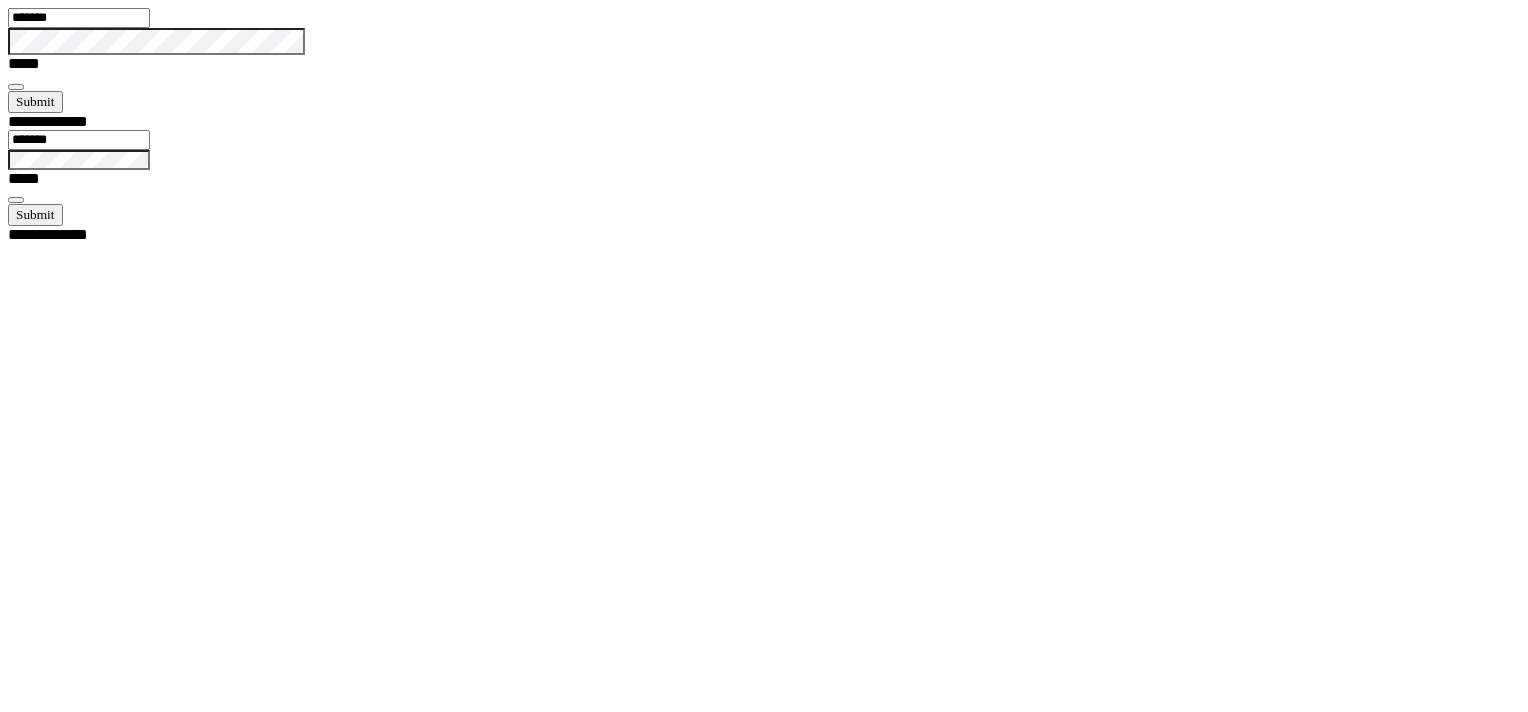 click at bounding box center (16, 87) 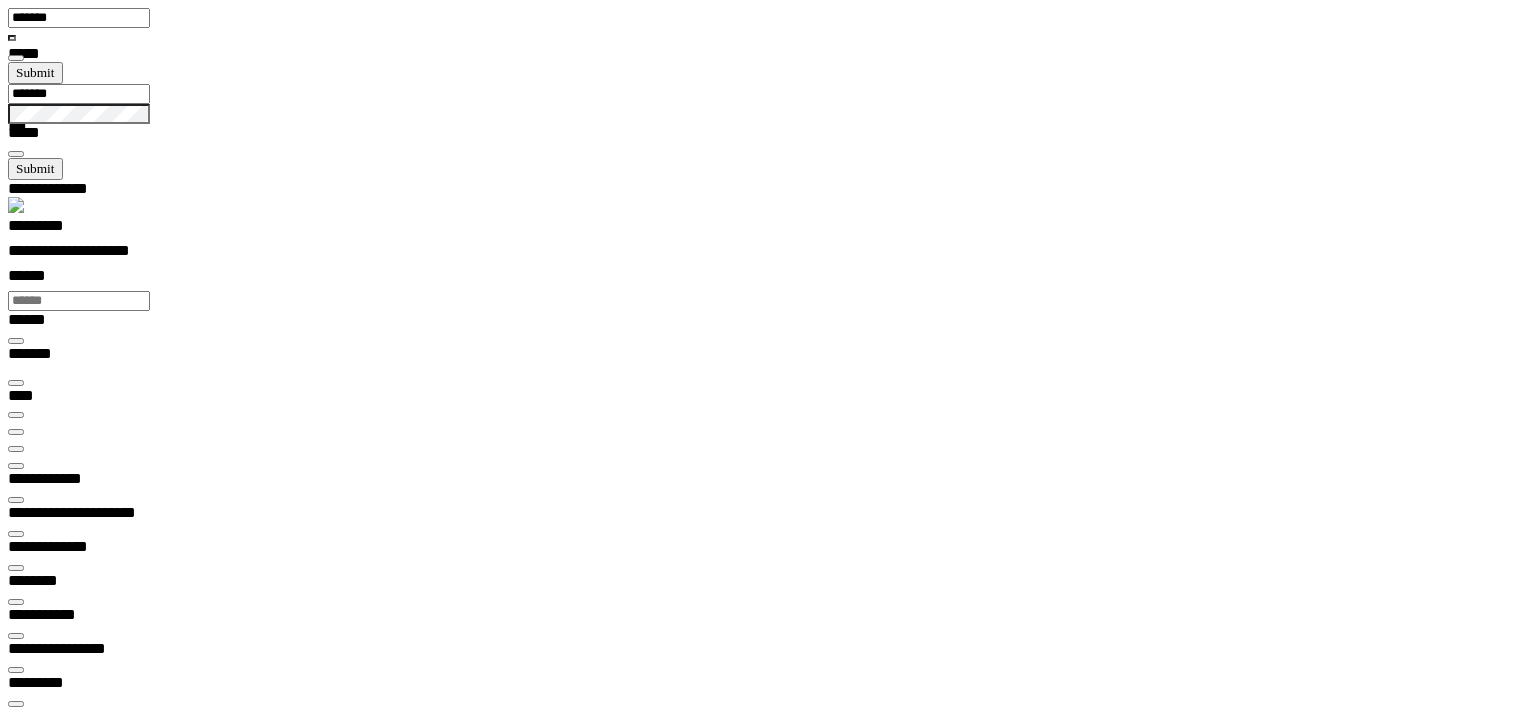 click at bounding box center (16, 449) 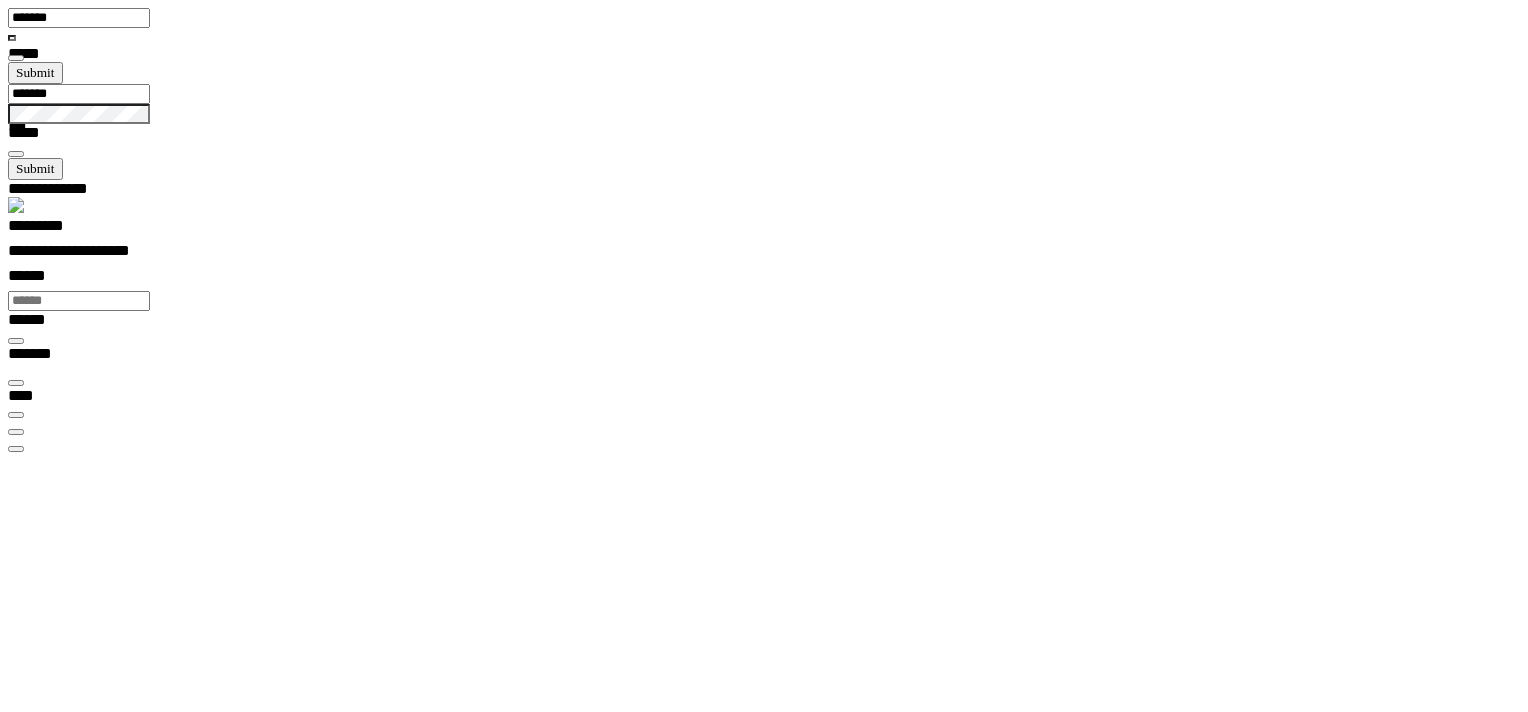 scroll, scrollTop: 0, scrollLeft: 0, axis: both 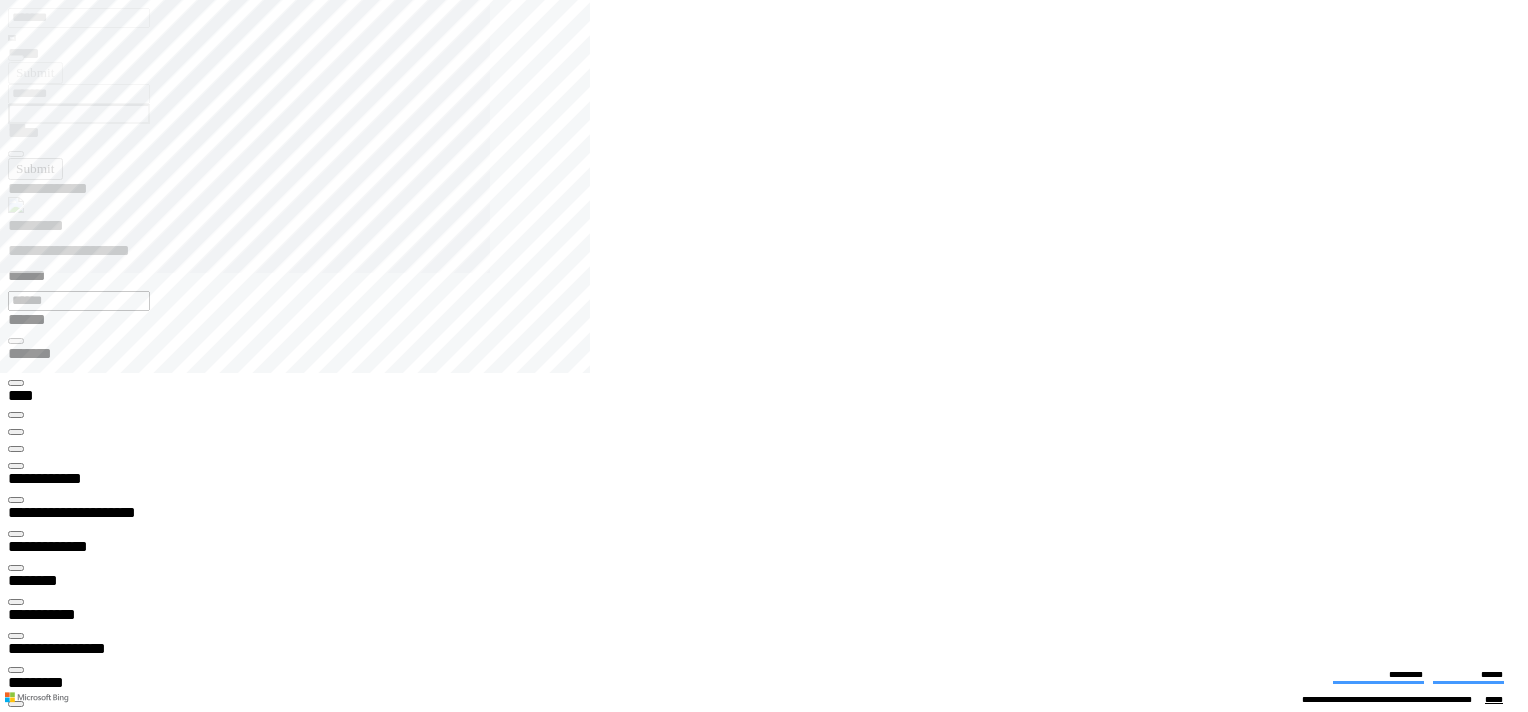click at bounding box center (772, 13268) 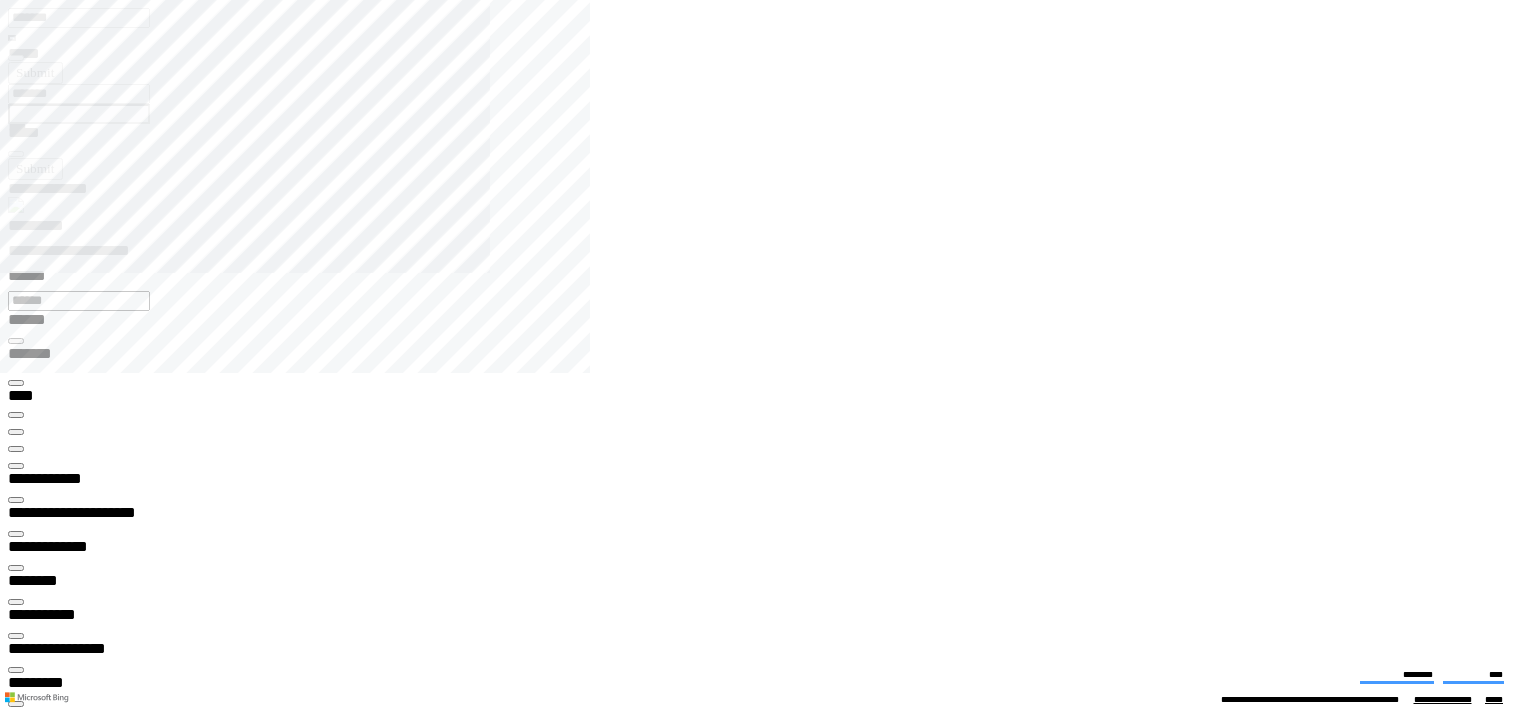 click on "**********" at bounding box center [450, 13373] 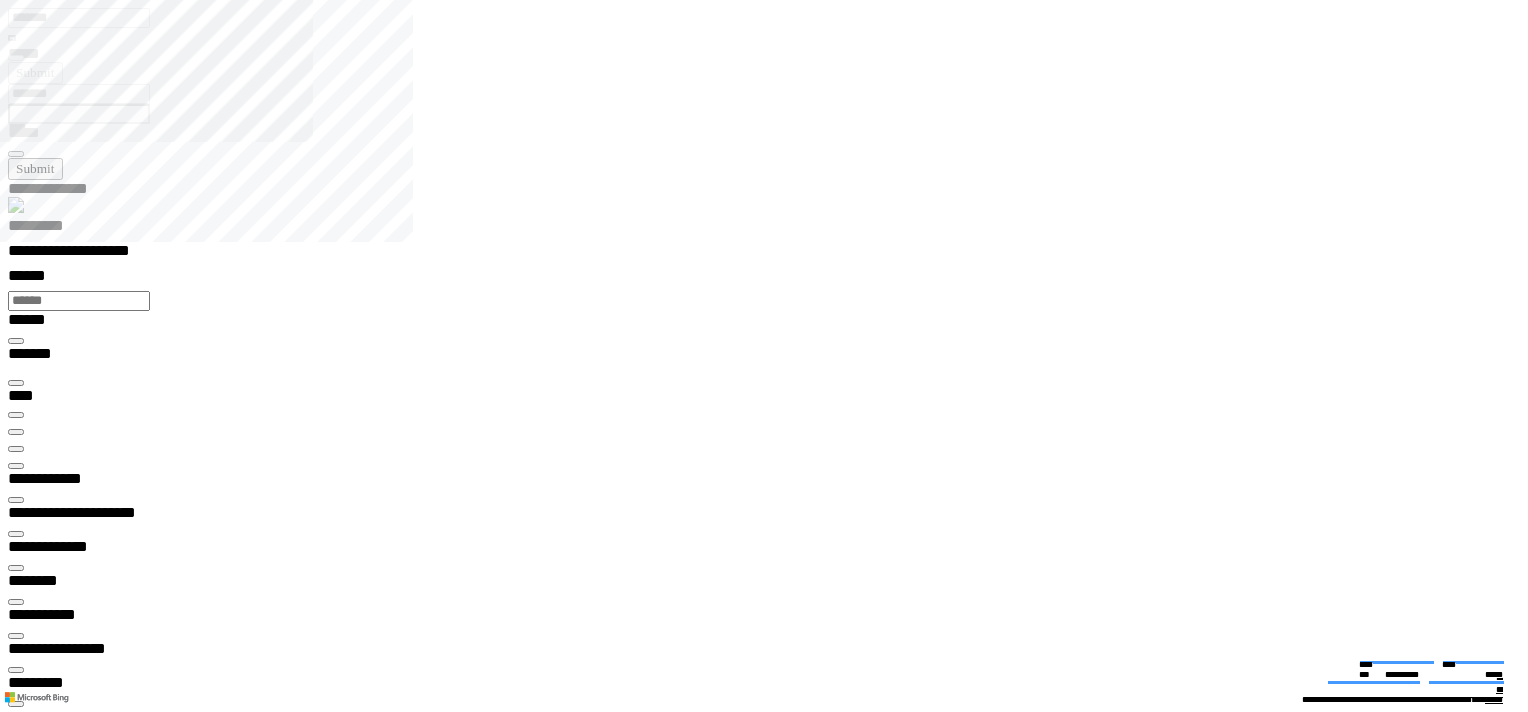 type on "*********" 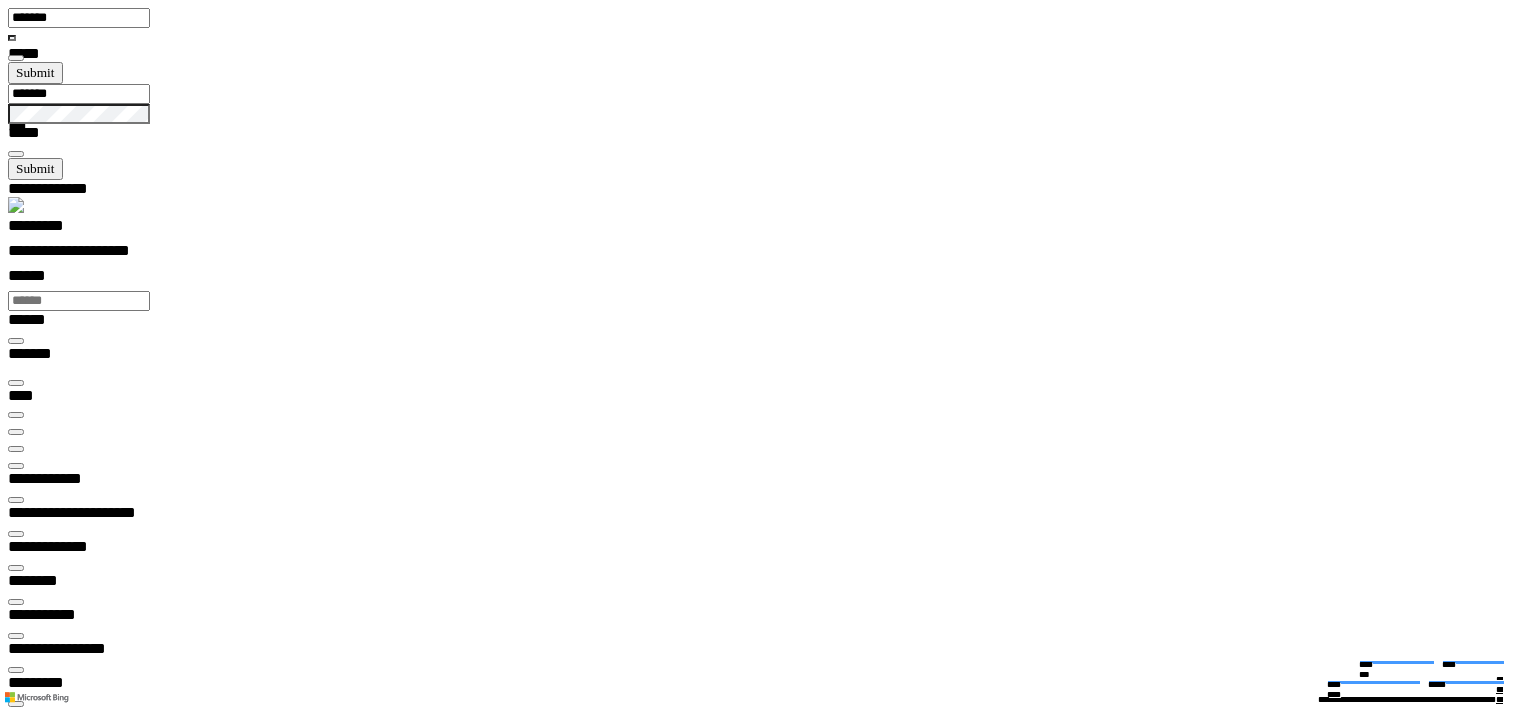 scroll, scrollTop: 0, scrollLeft: 0, axis: both 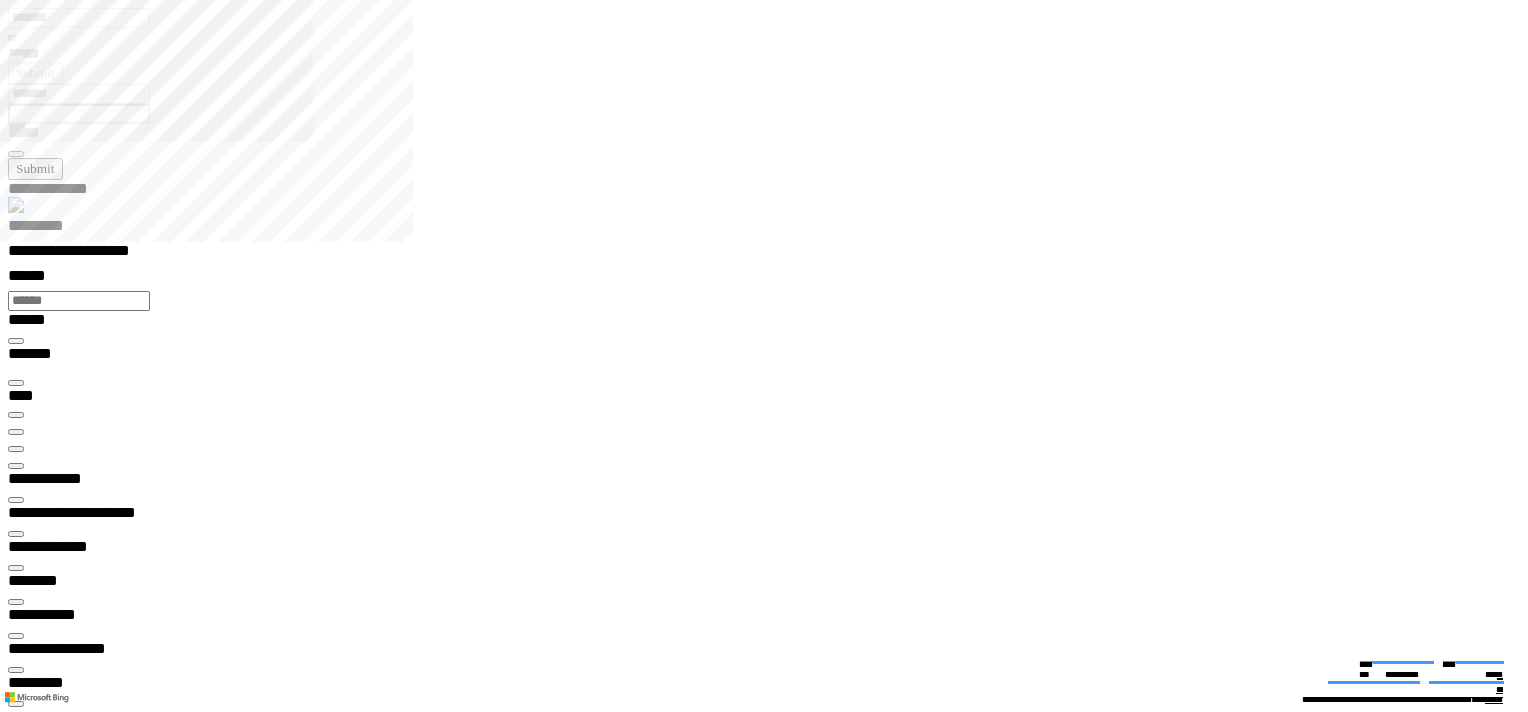 click on "**********" at bounding box center (39, 20183) 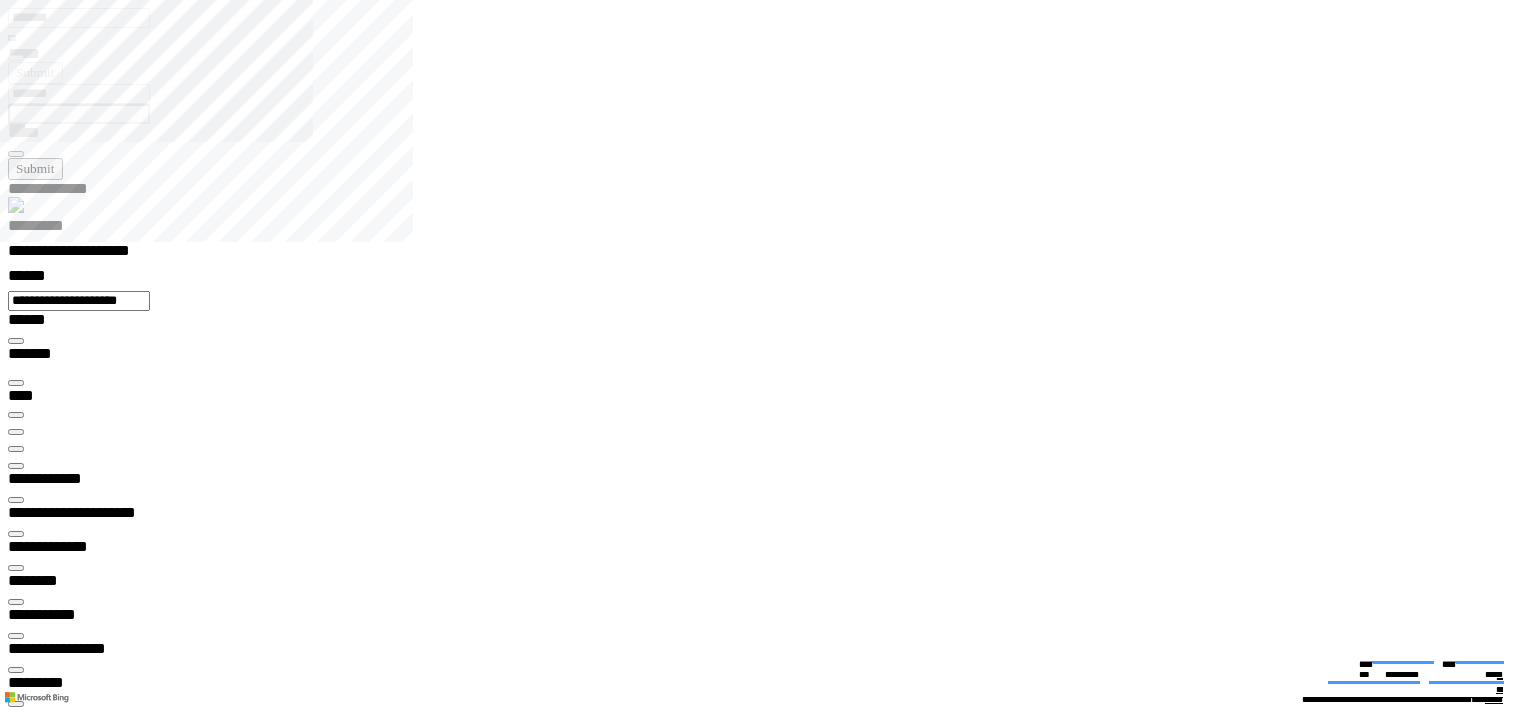 type on "**********" 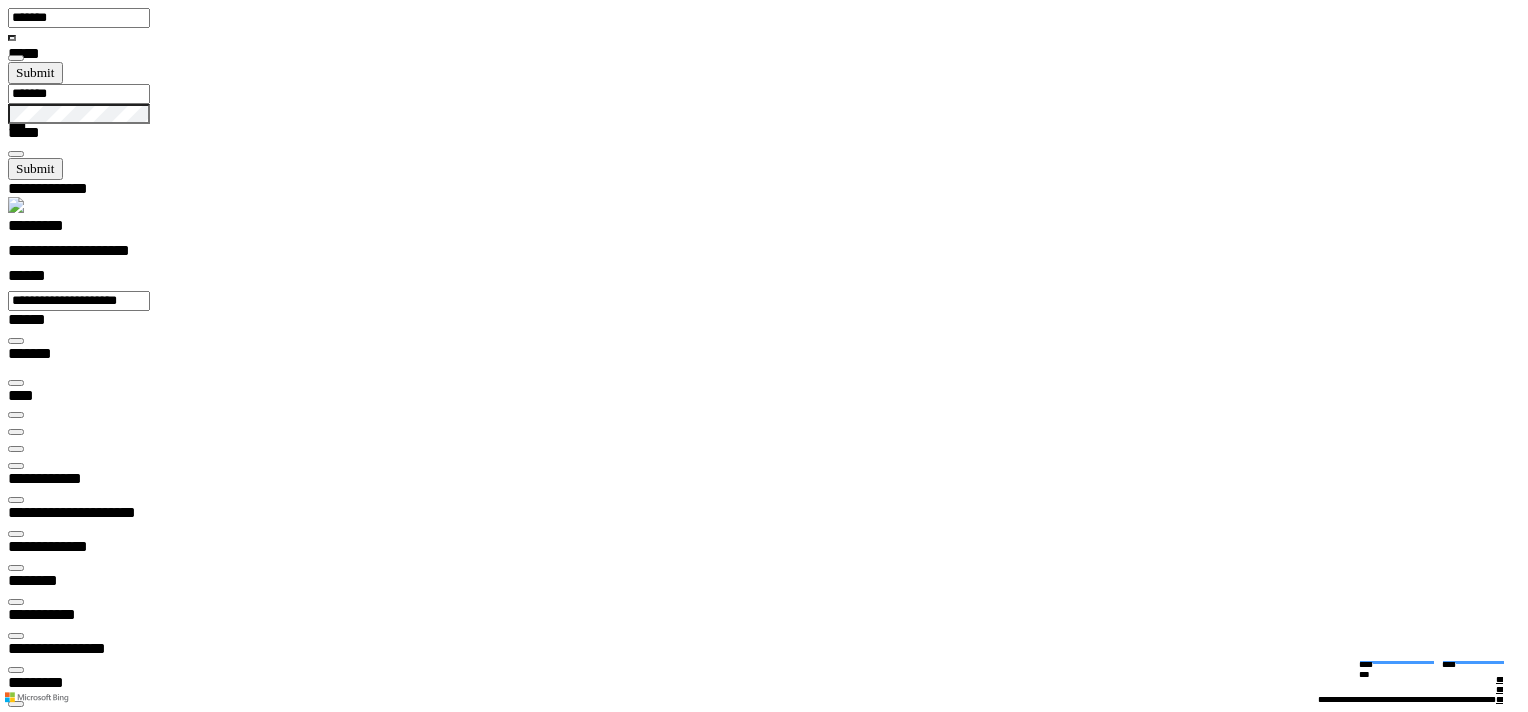 scroll, scrollTop: 99968, scrollLeft: 99949, axis: both 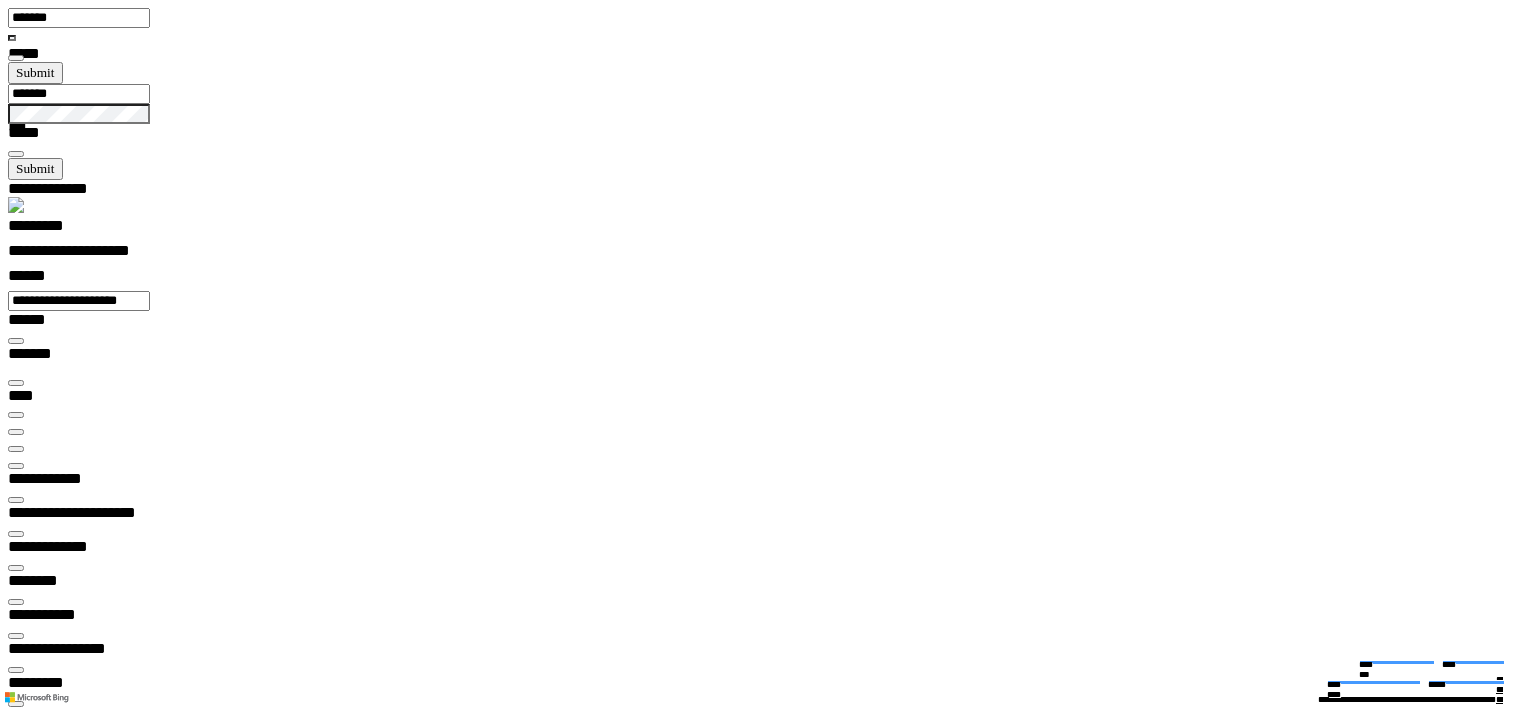 click on "****" at bounding box center (78, 26938) 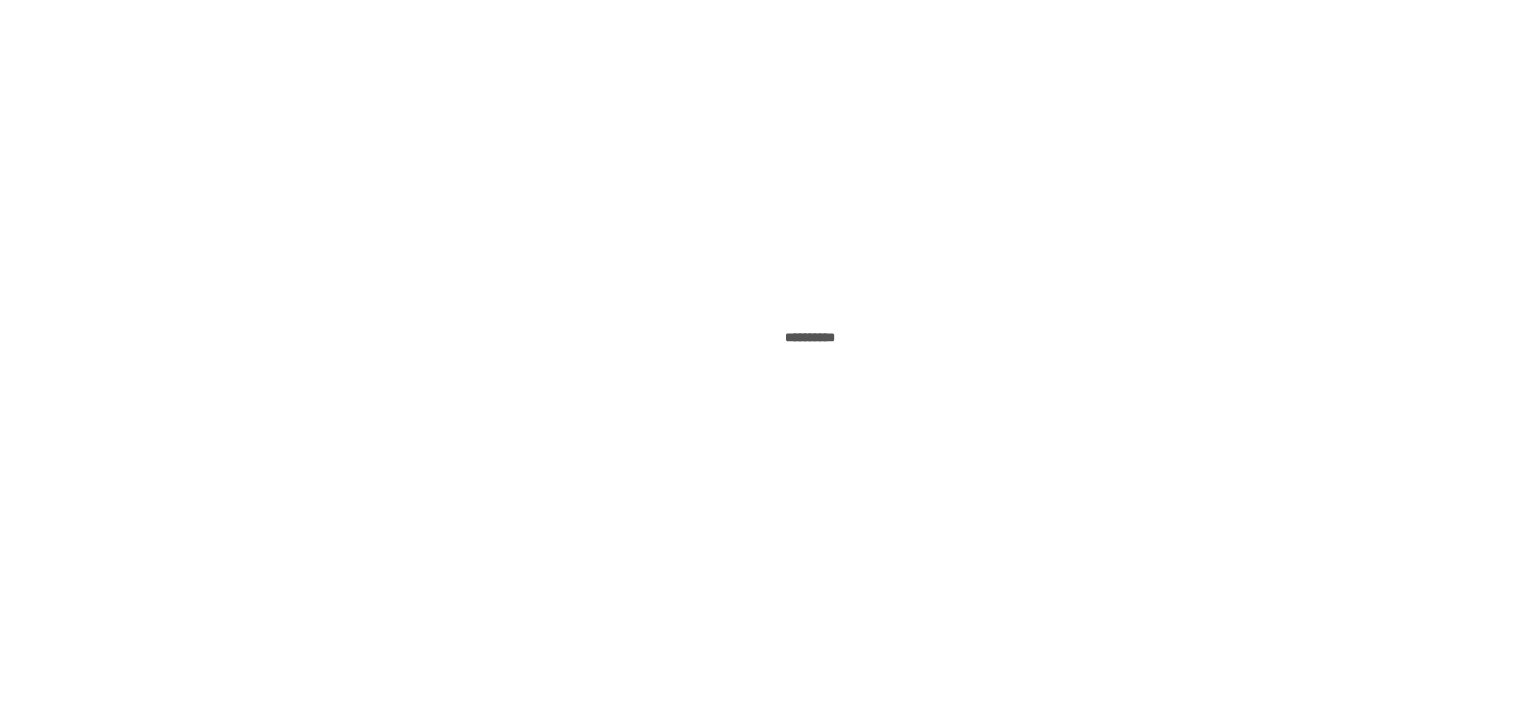 scroll, scrollTop: 0, scrollLeft: 0, axis: both 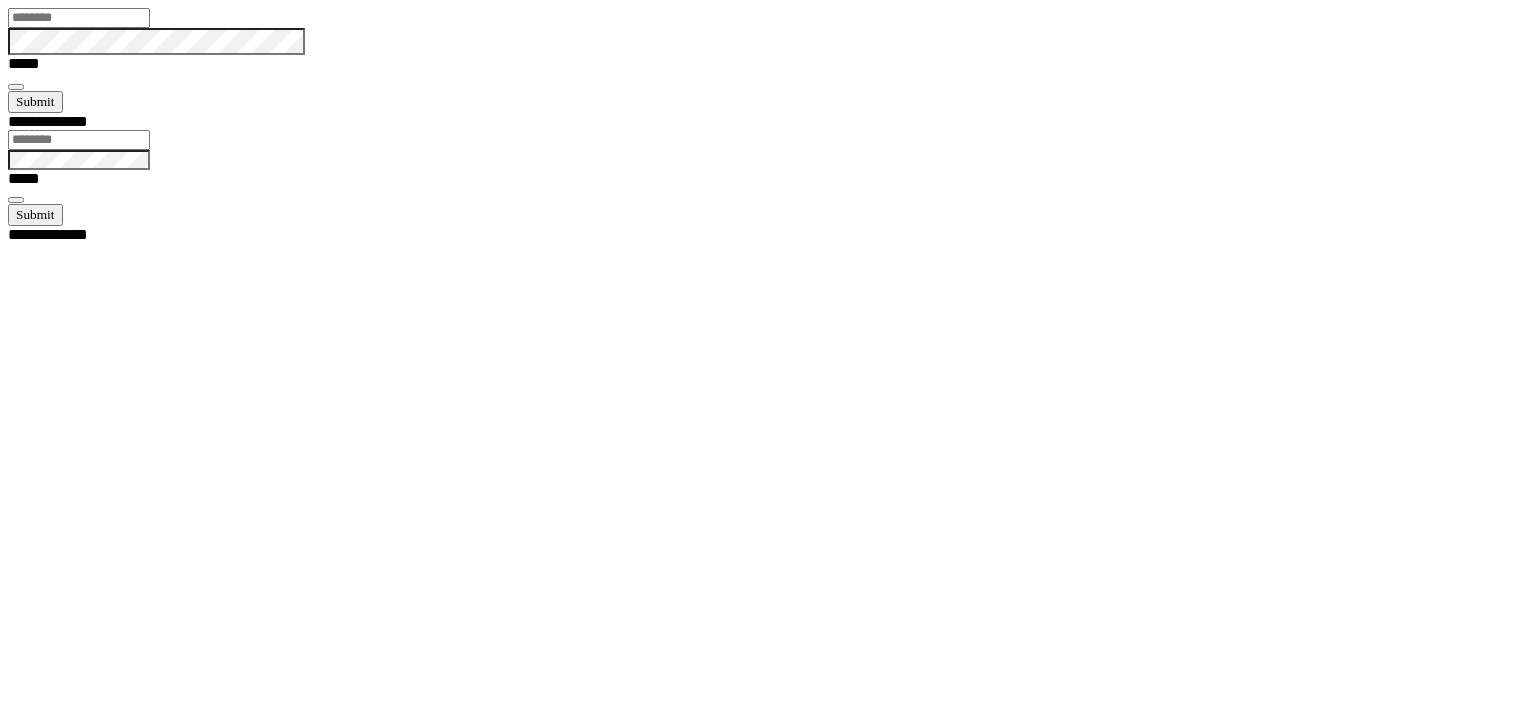 type on "*******" 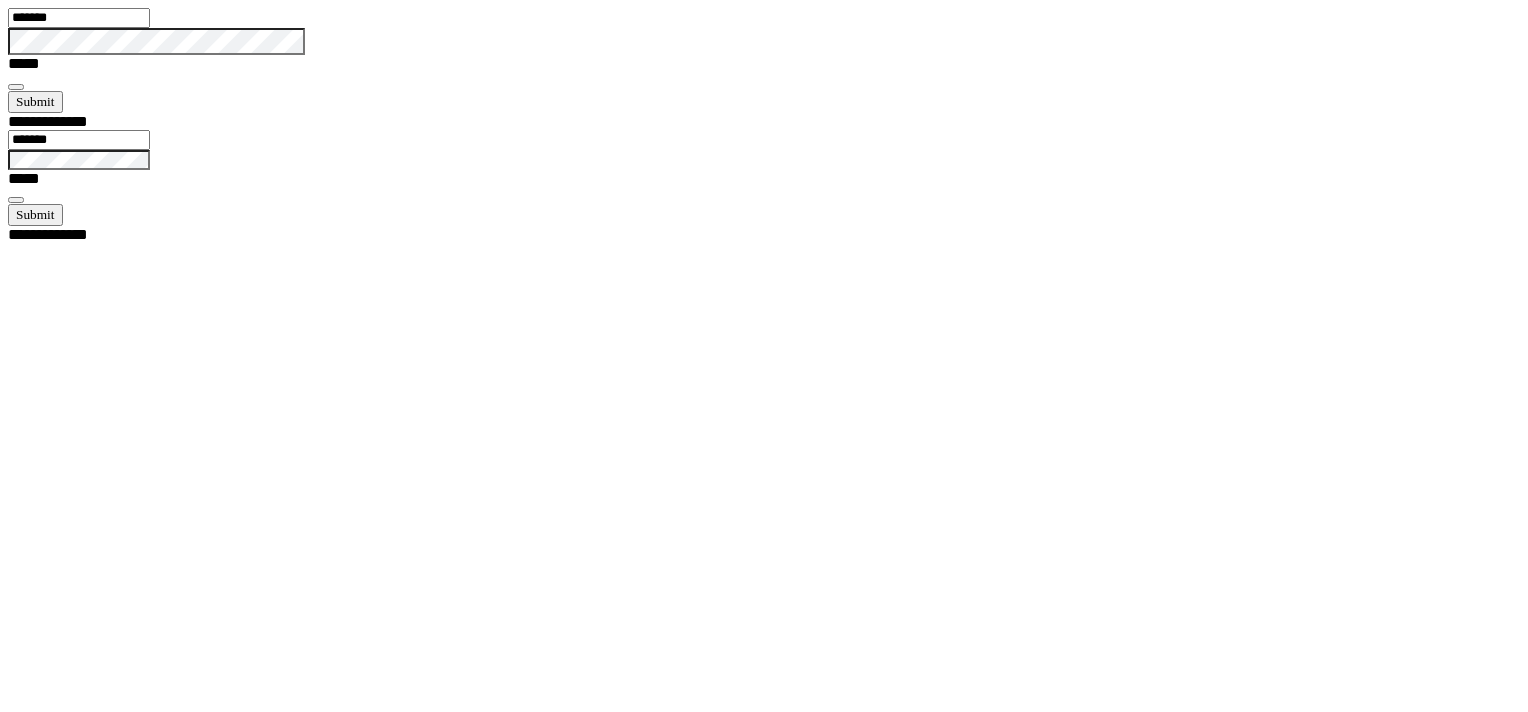 click at bounding box center [16, 87] 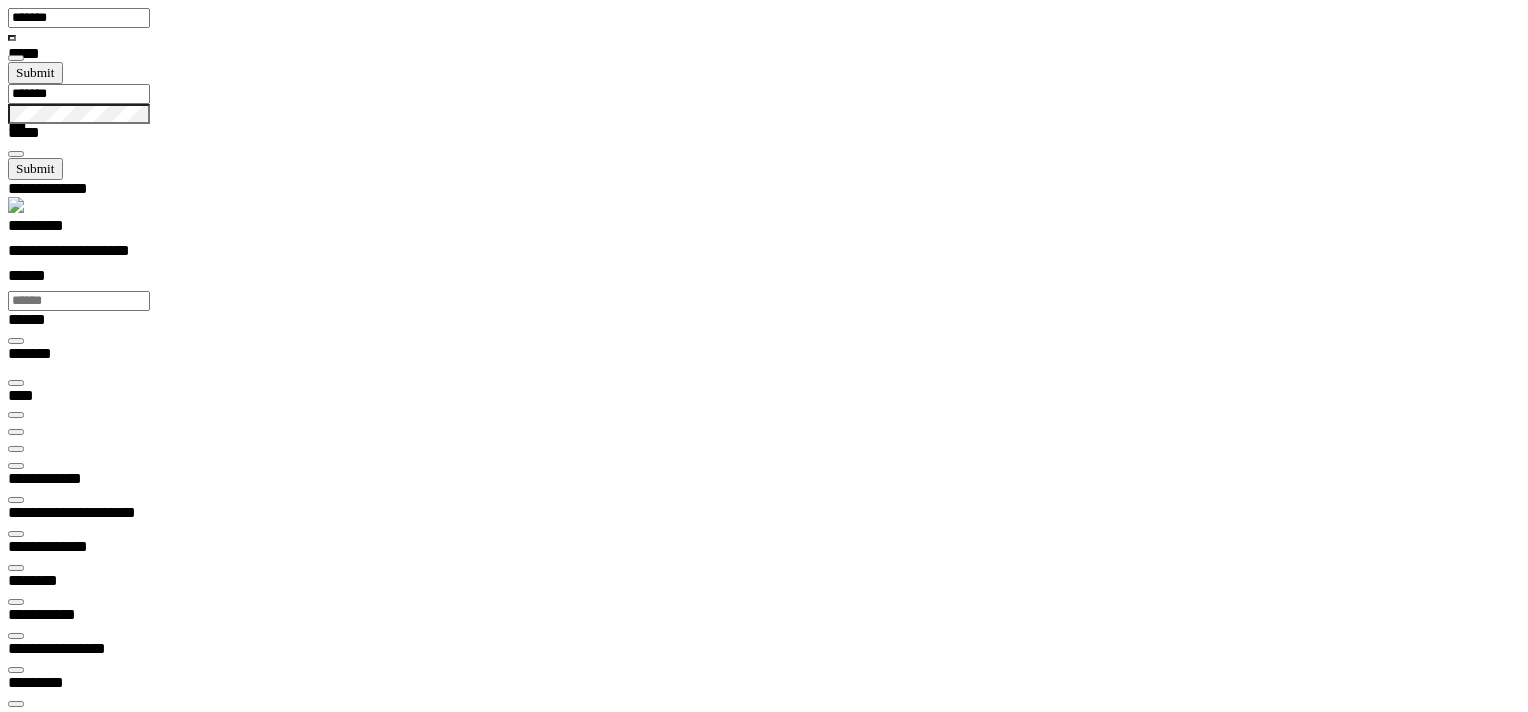 click at bounding box center [16, 449] 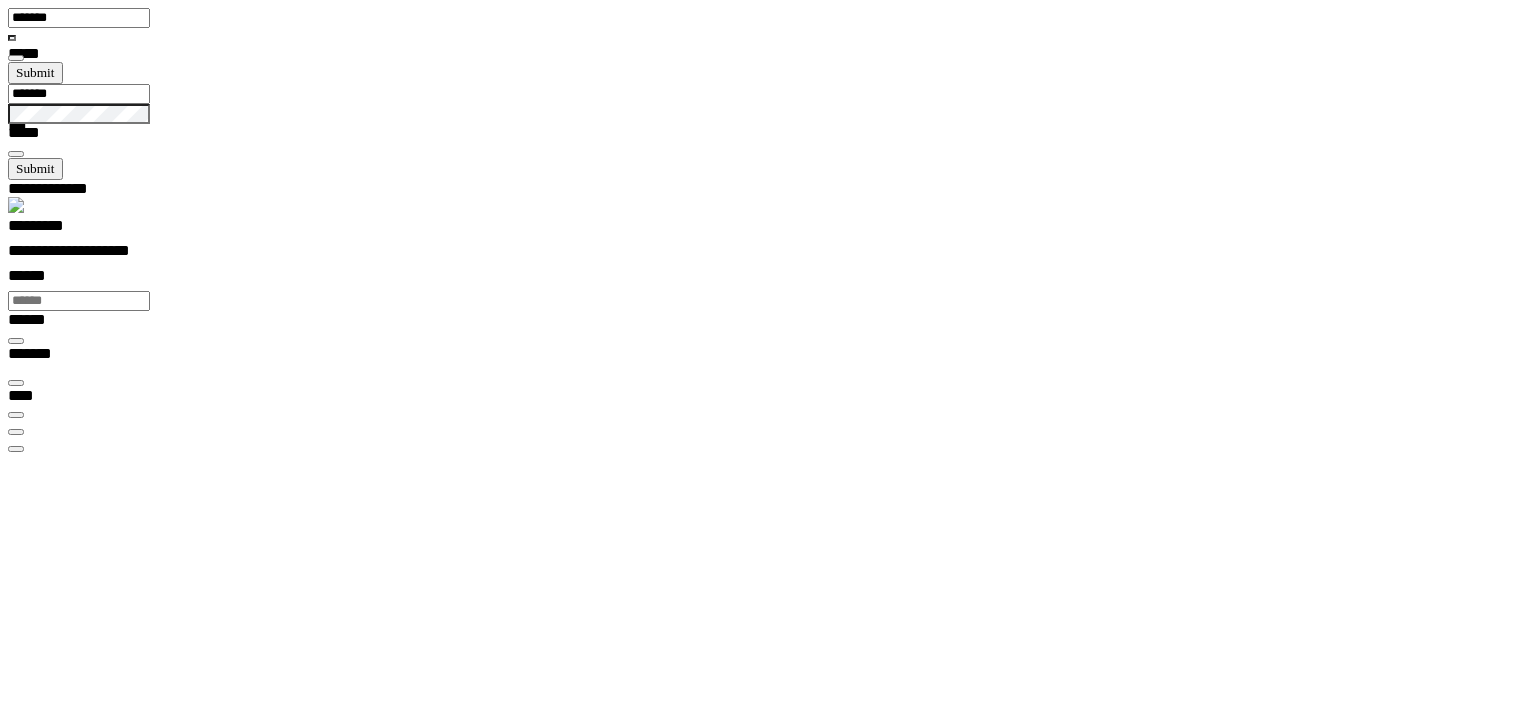 scroll, scrollTop: 0, scrollLeft: 0, axis: both 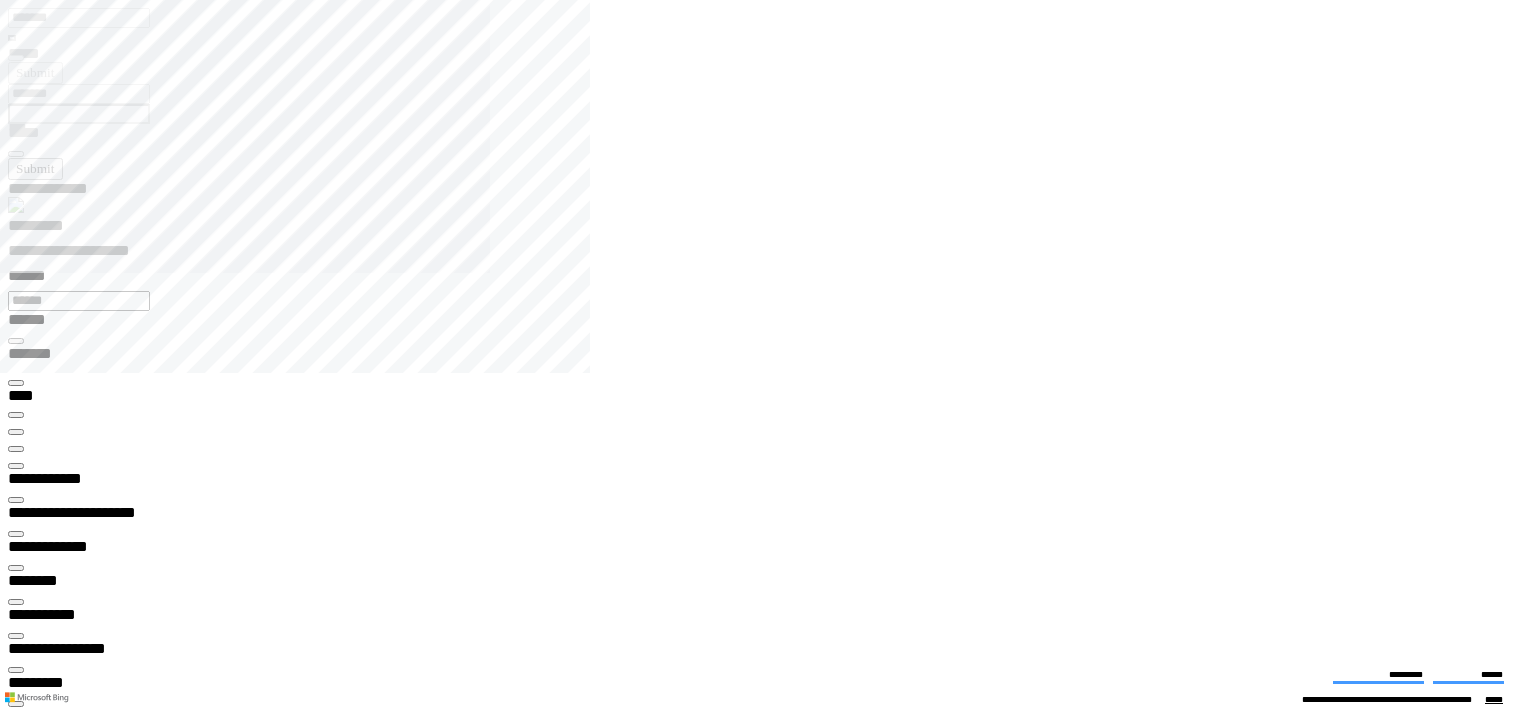 click at bounding box center (16, 11669) 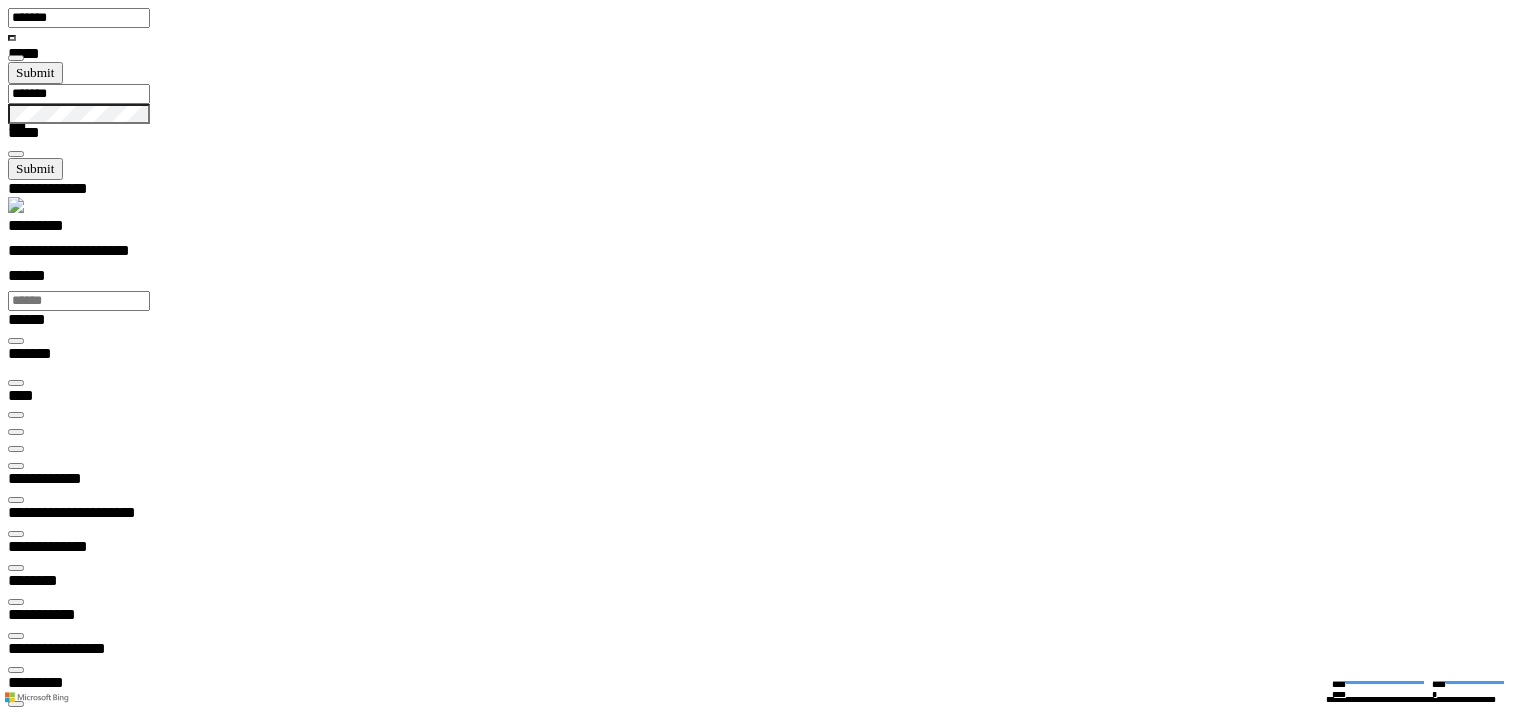 click at bounding box center [16, 11554] 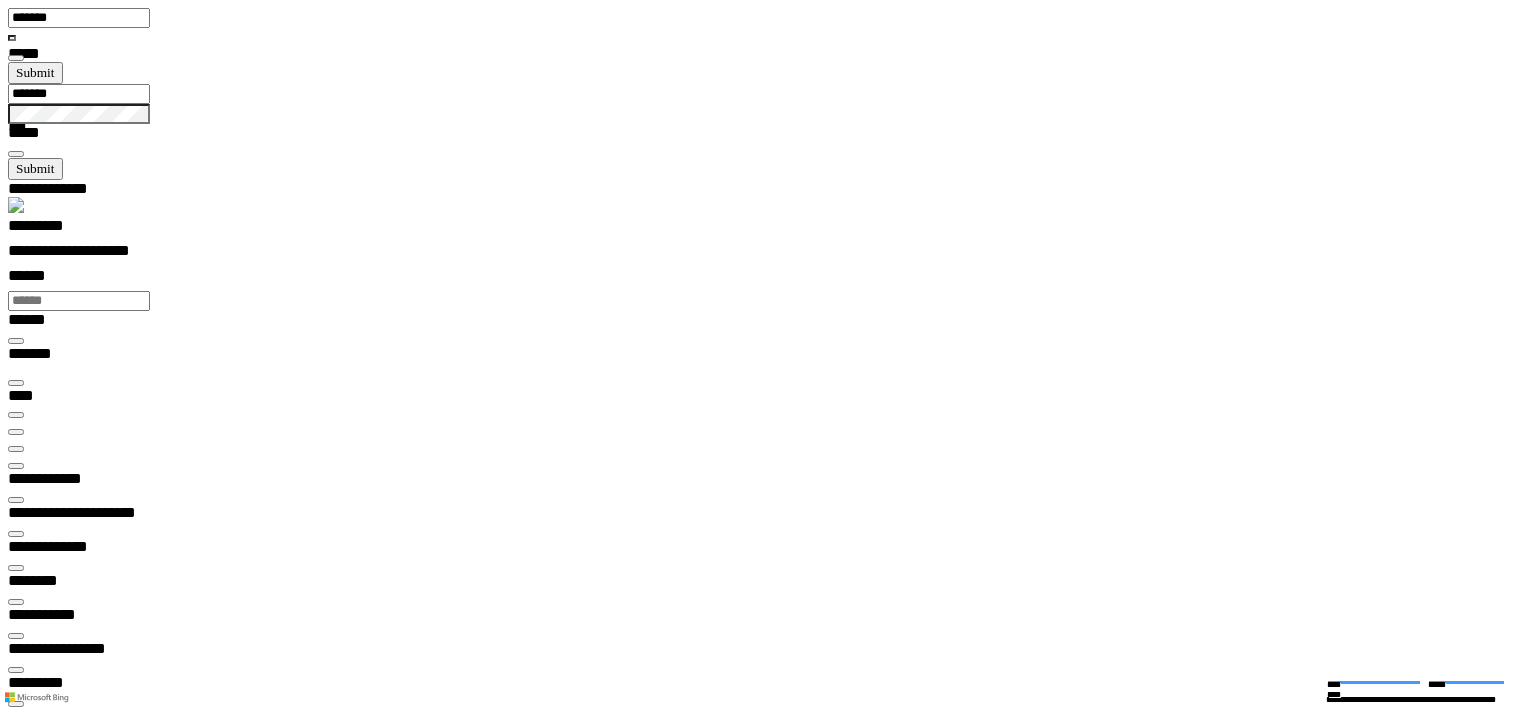 click on "**********" at bounding box center [772, 15363] 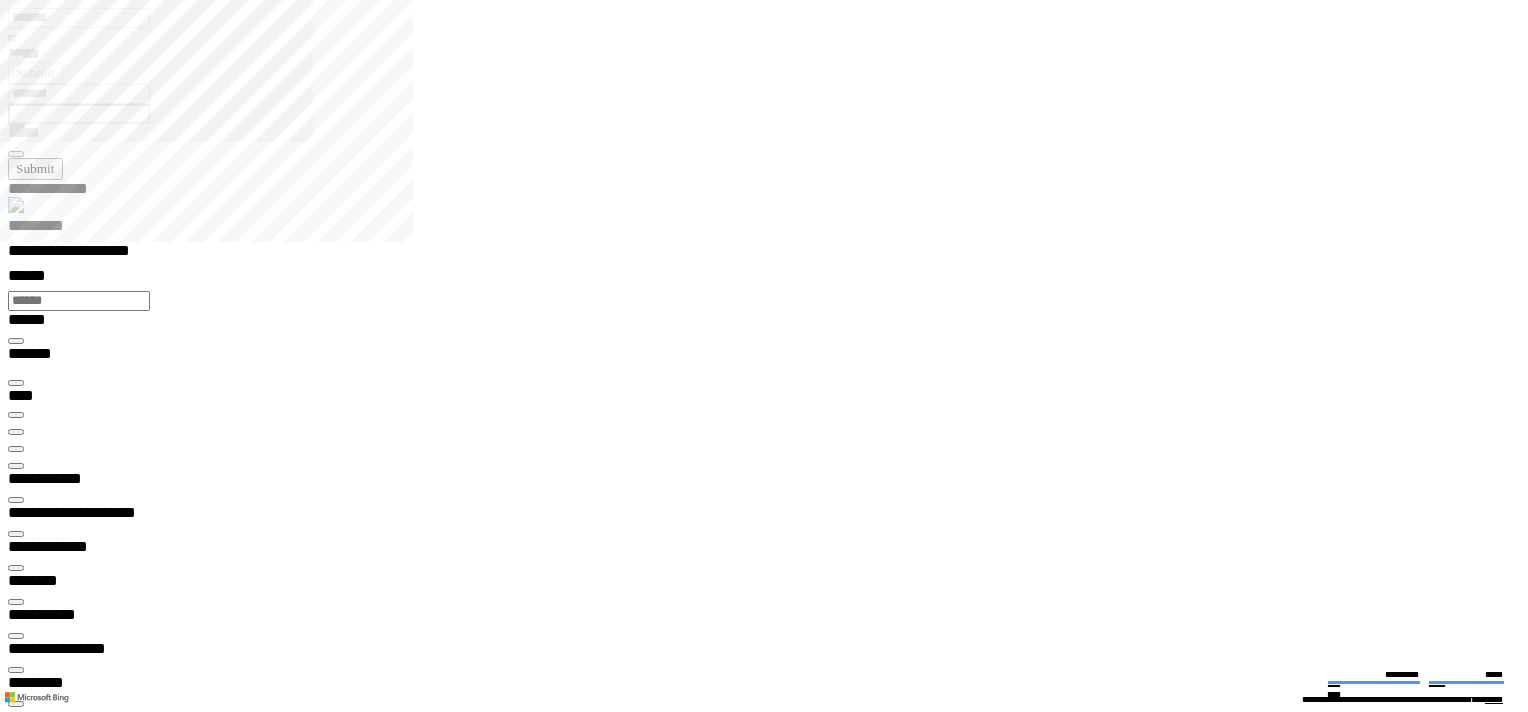 type on "*********" 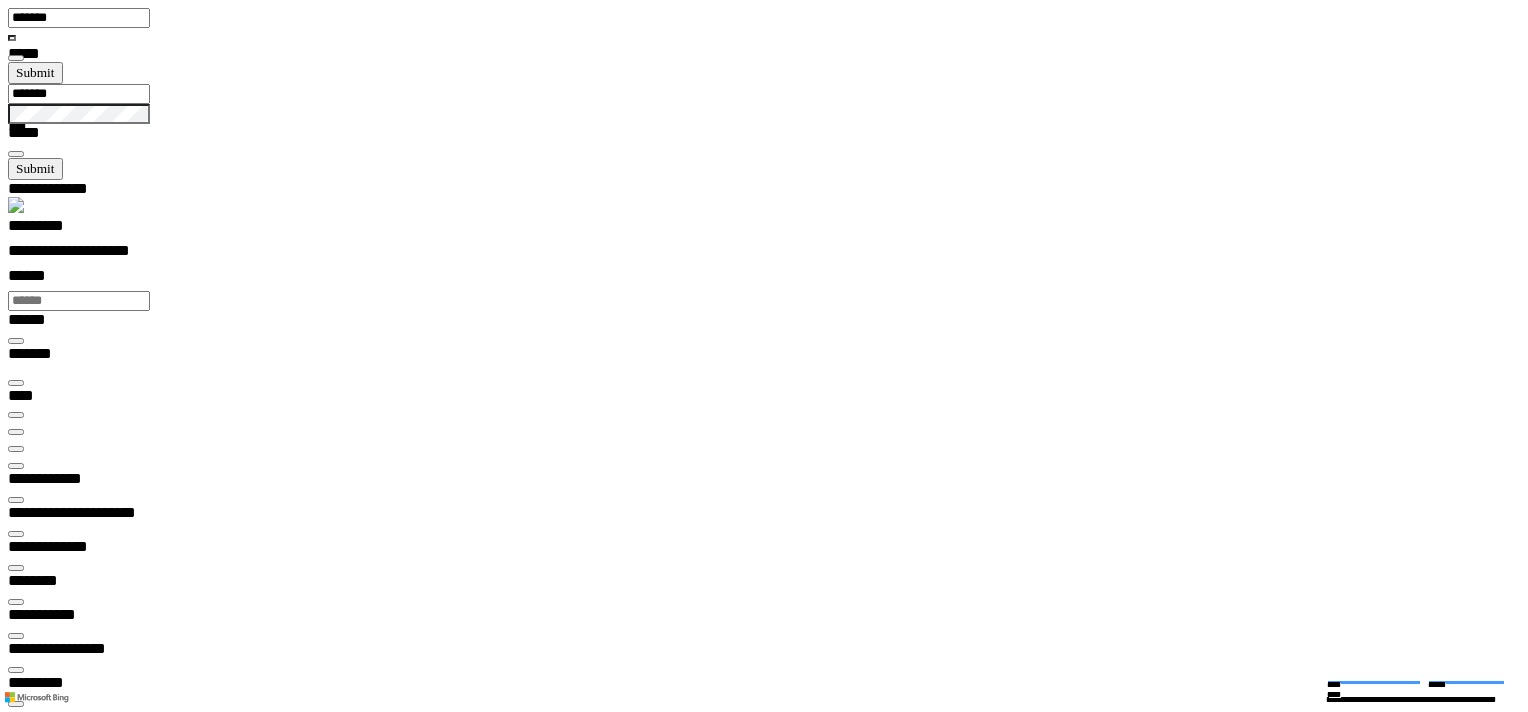 drag, startPoint x: 1046, startPoint y: 79, endPoint x: 1043, endPoint y: 92, distance: 13.341664 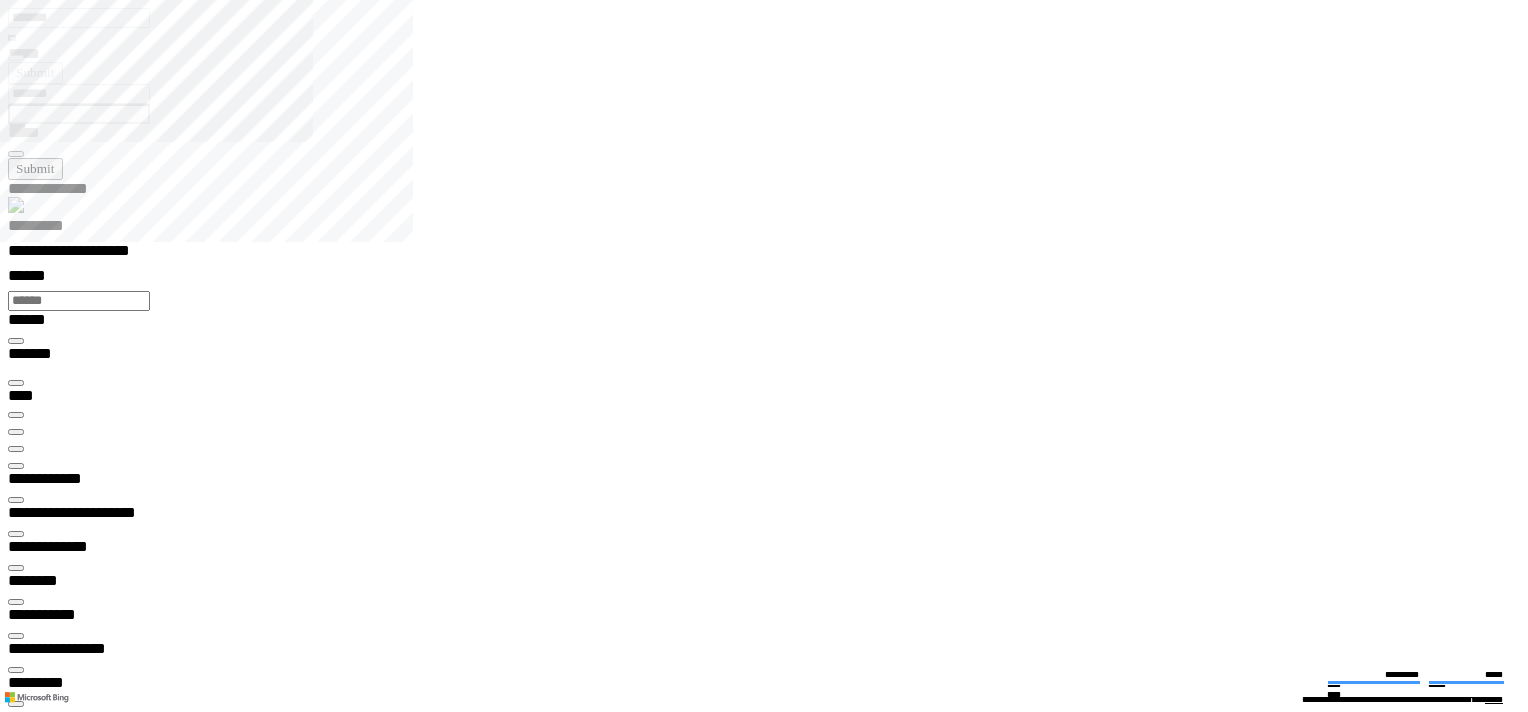 click at bounding box center (16, 29667) 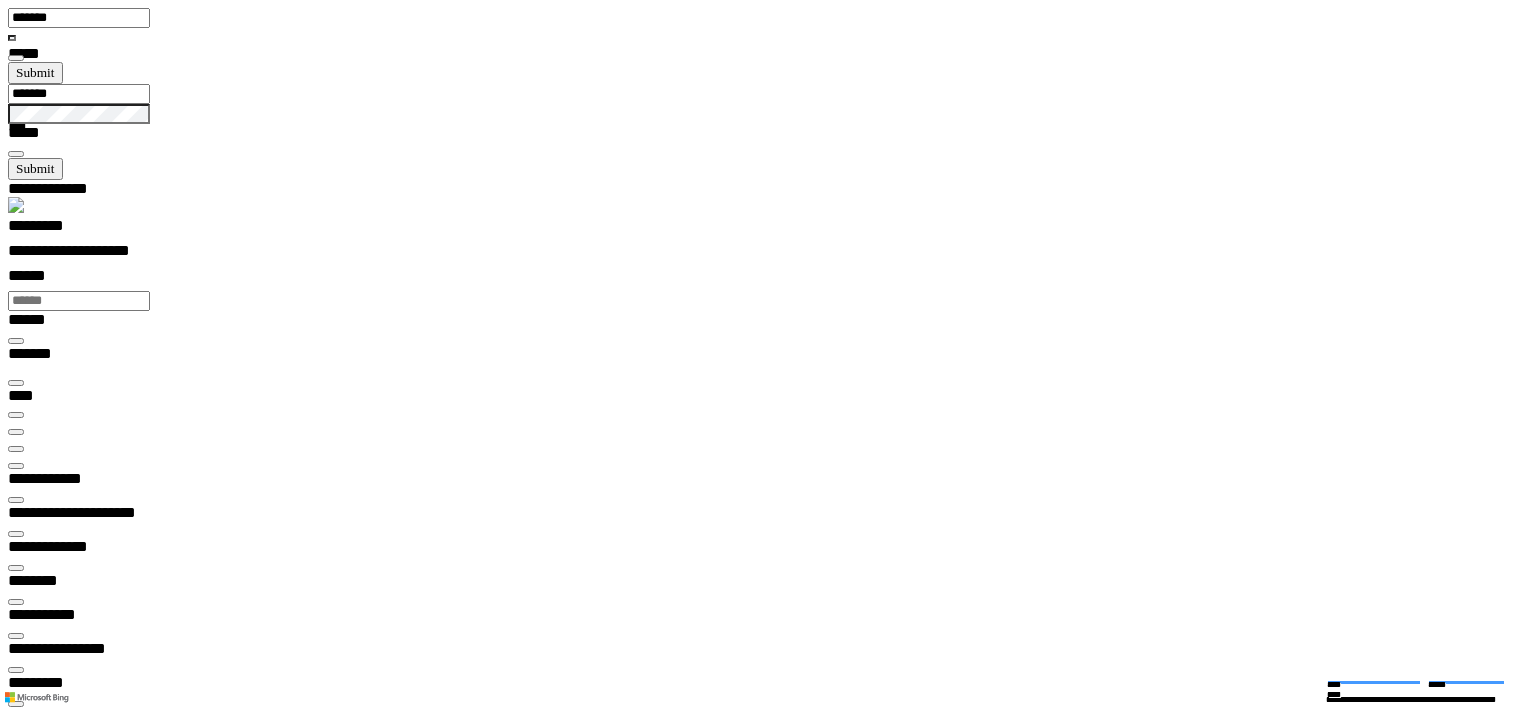 scroll, scrollTop: 792, scrollLeft: 0, axis: vertical 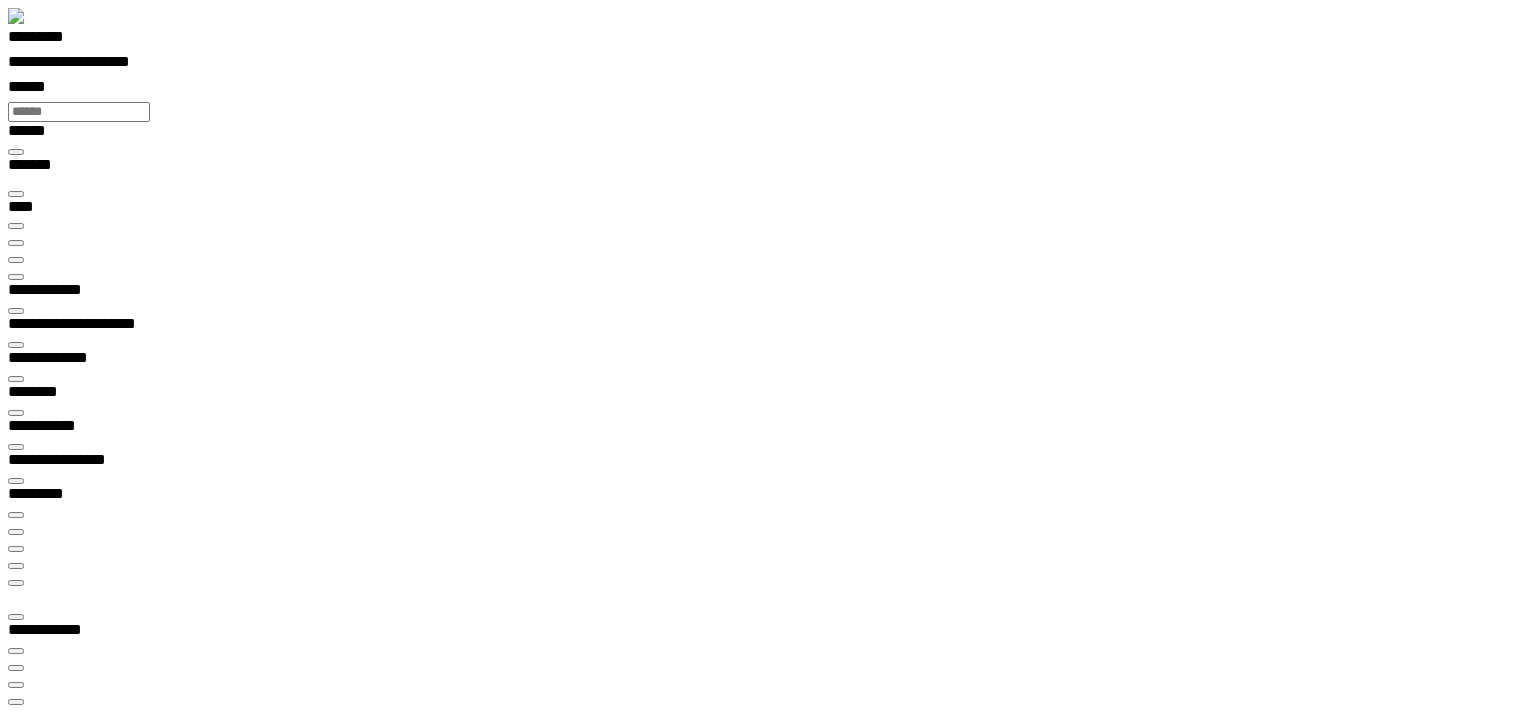 click at bounding box center [16, 260] 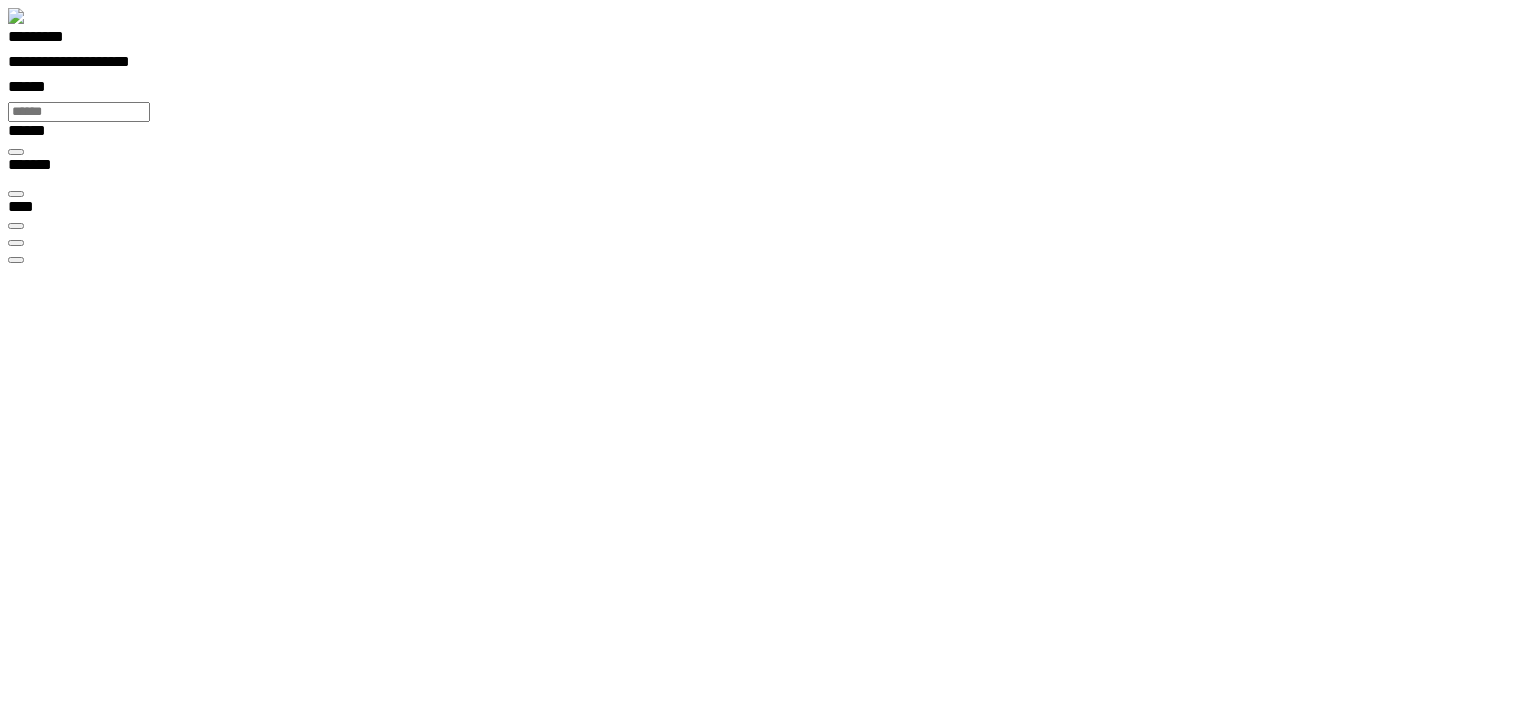 scroll, scrollTop: 99977, scrollLeft: 99979, axis: both 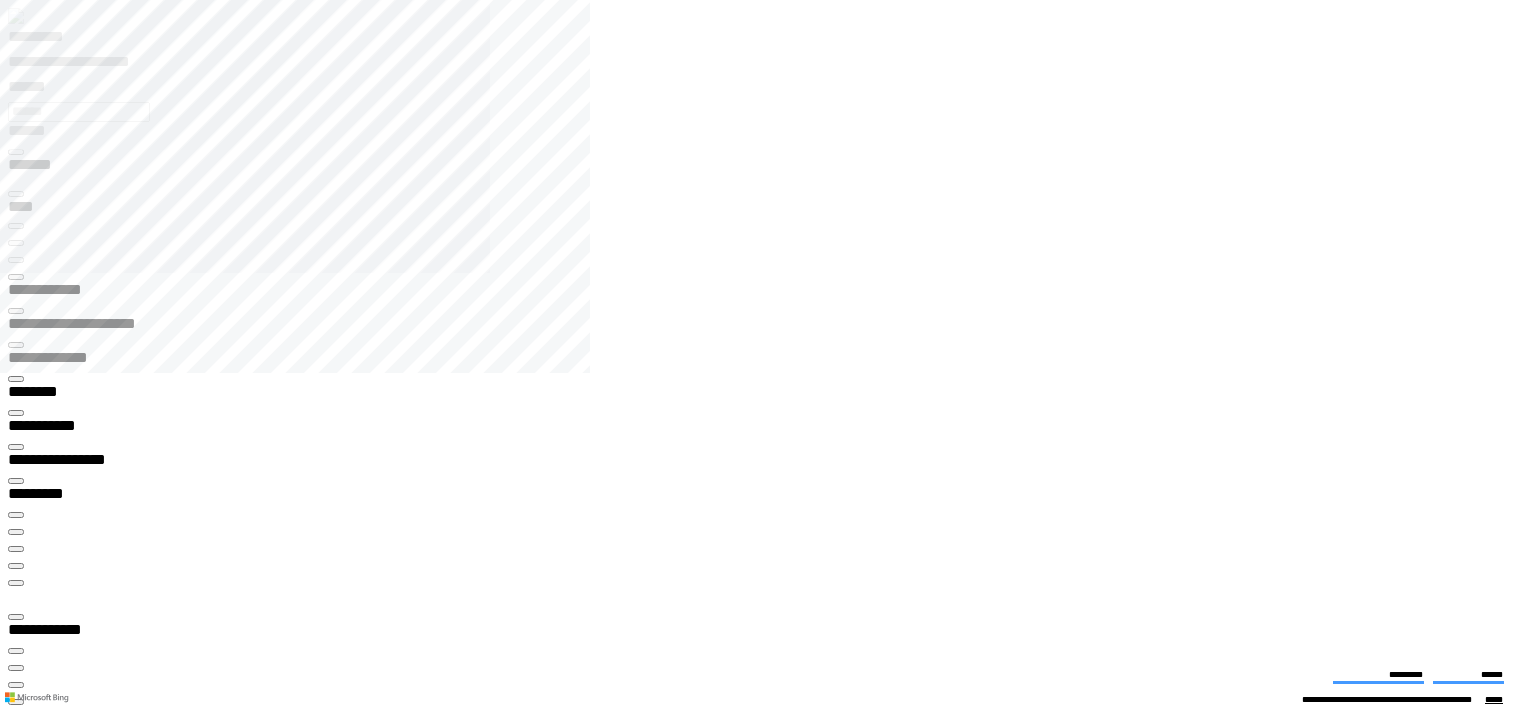 click at bounding box center (772, 13079) 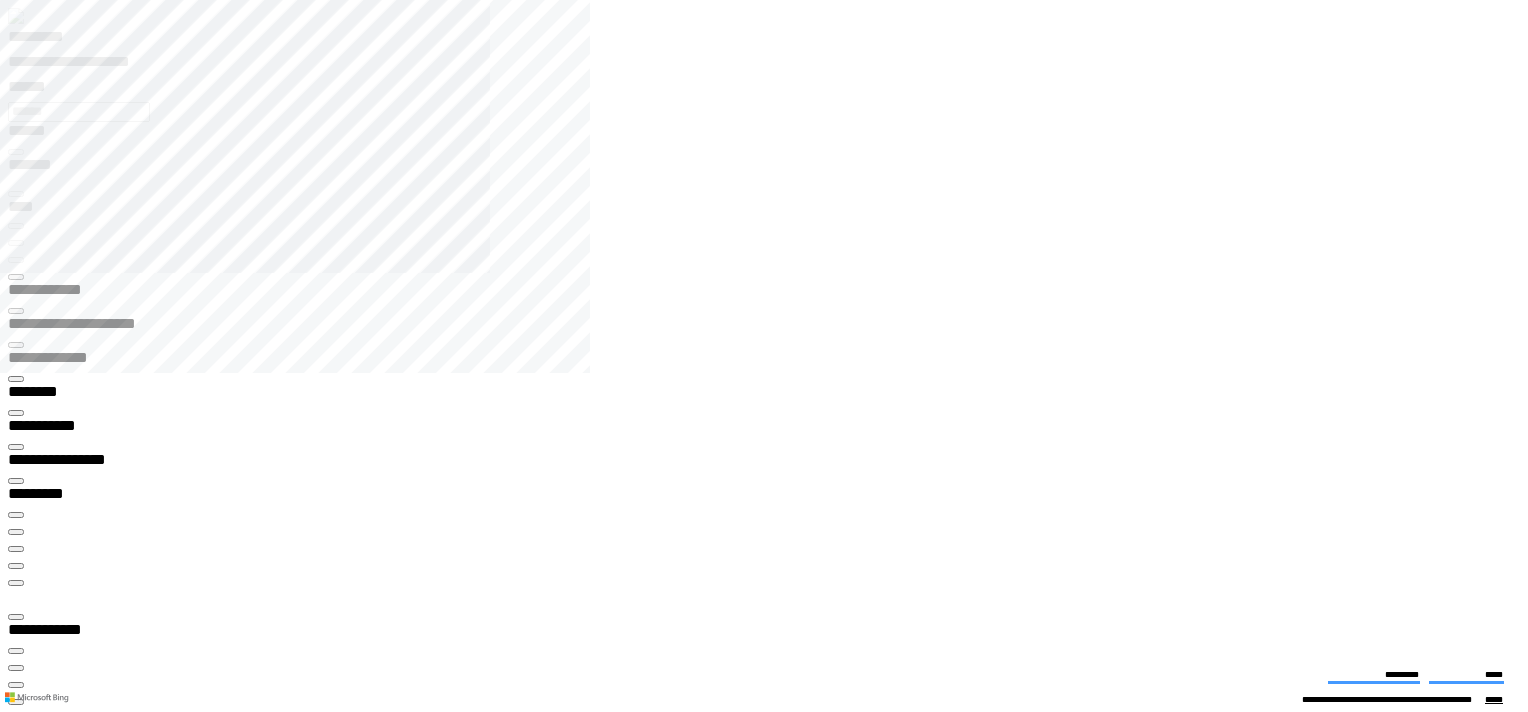 click on "**********" at bounding box center (70, 13184) 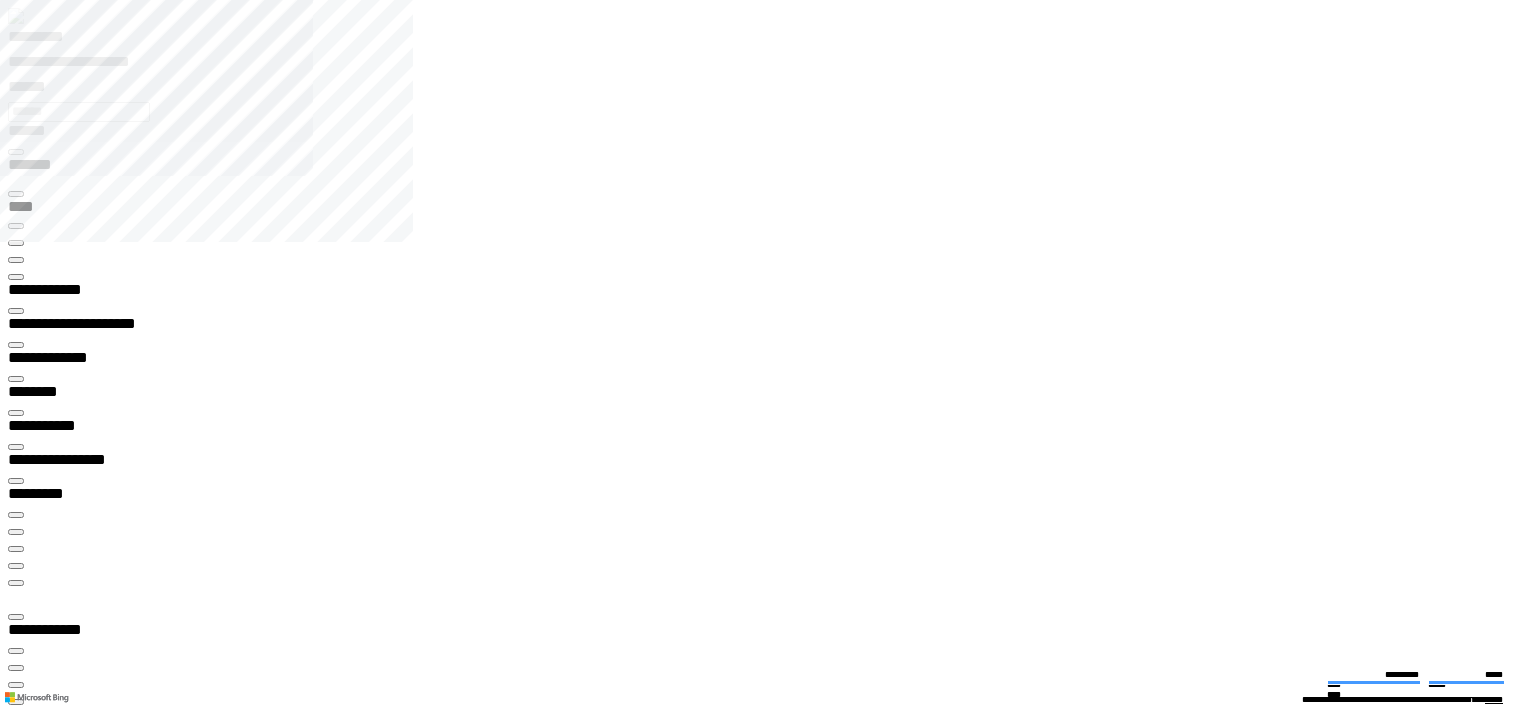 type on "*********" 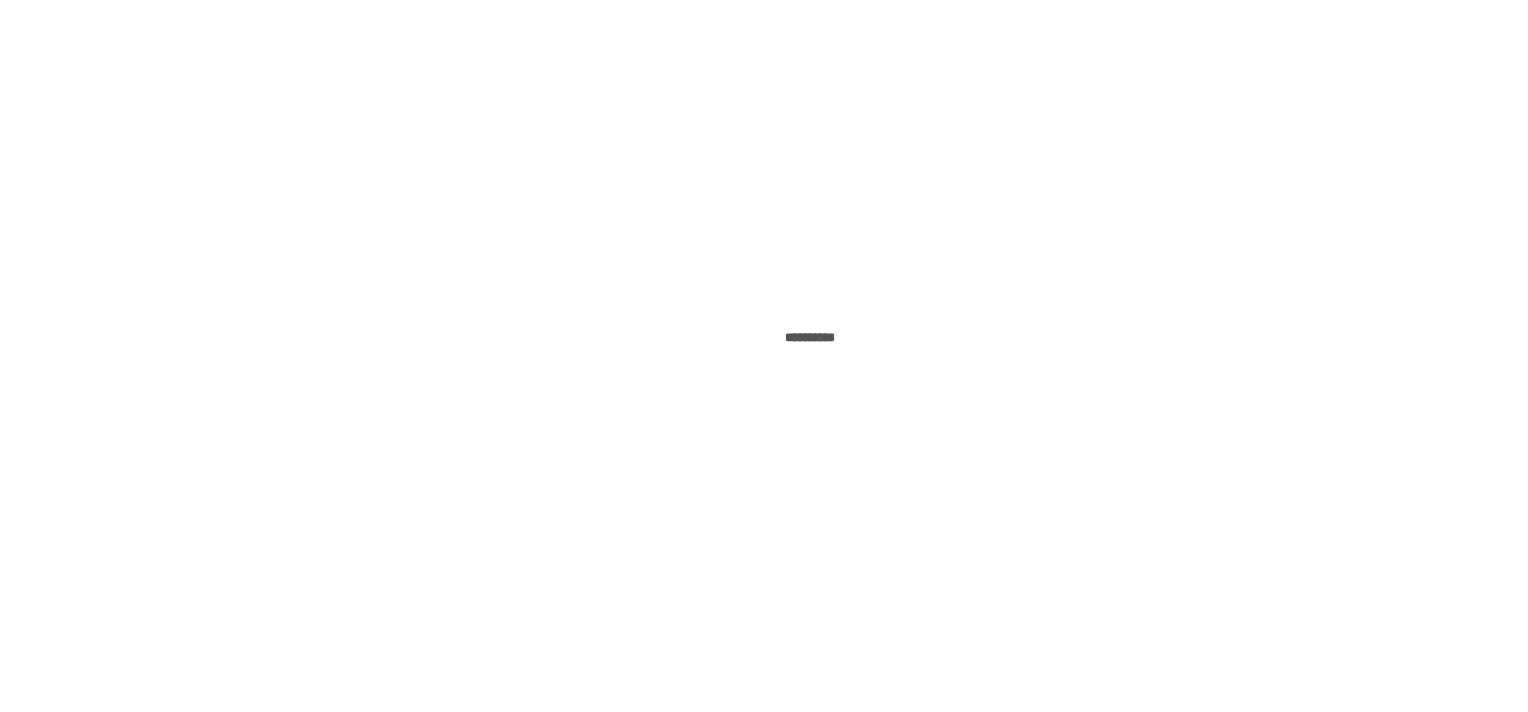 scroll, scrollTop: 0, scrollLeft: 0, axis: both 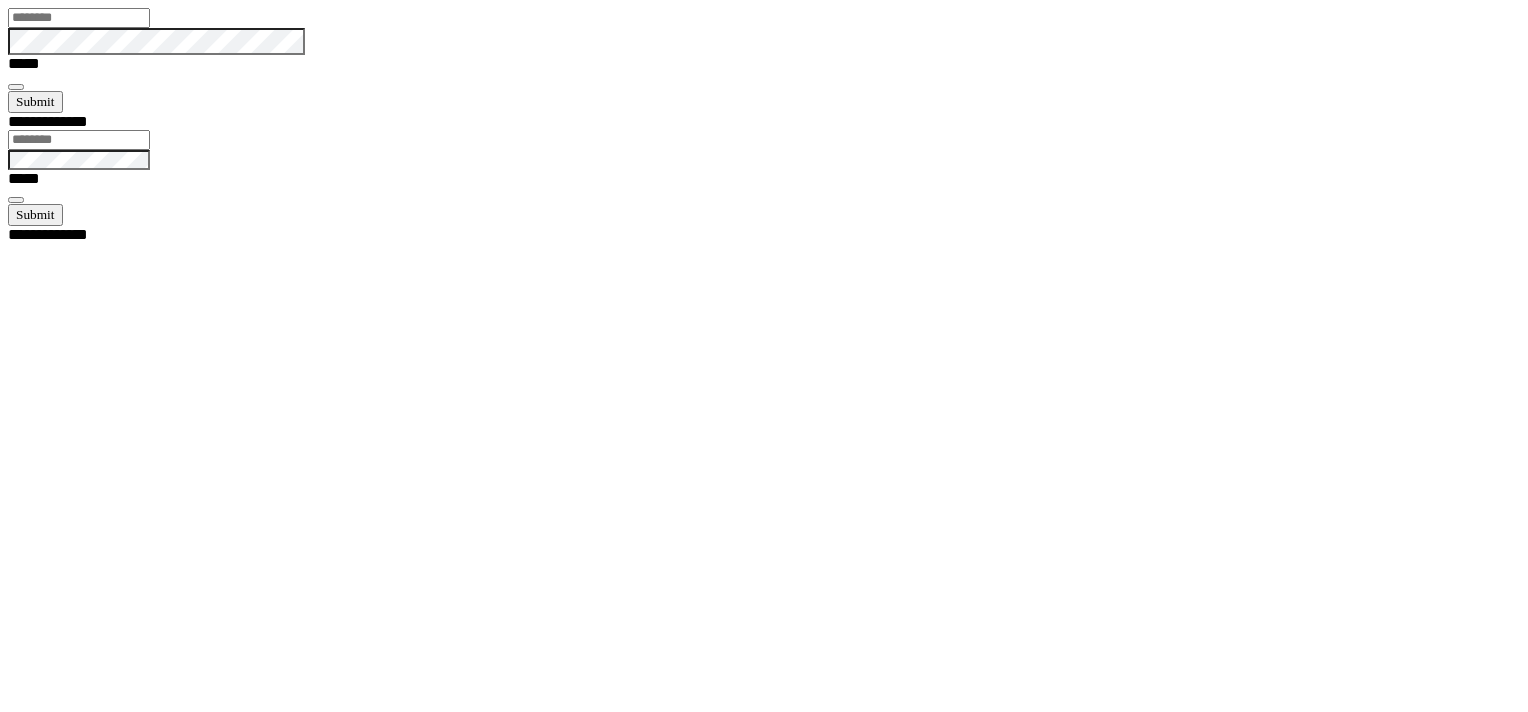 type on "*******" 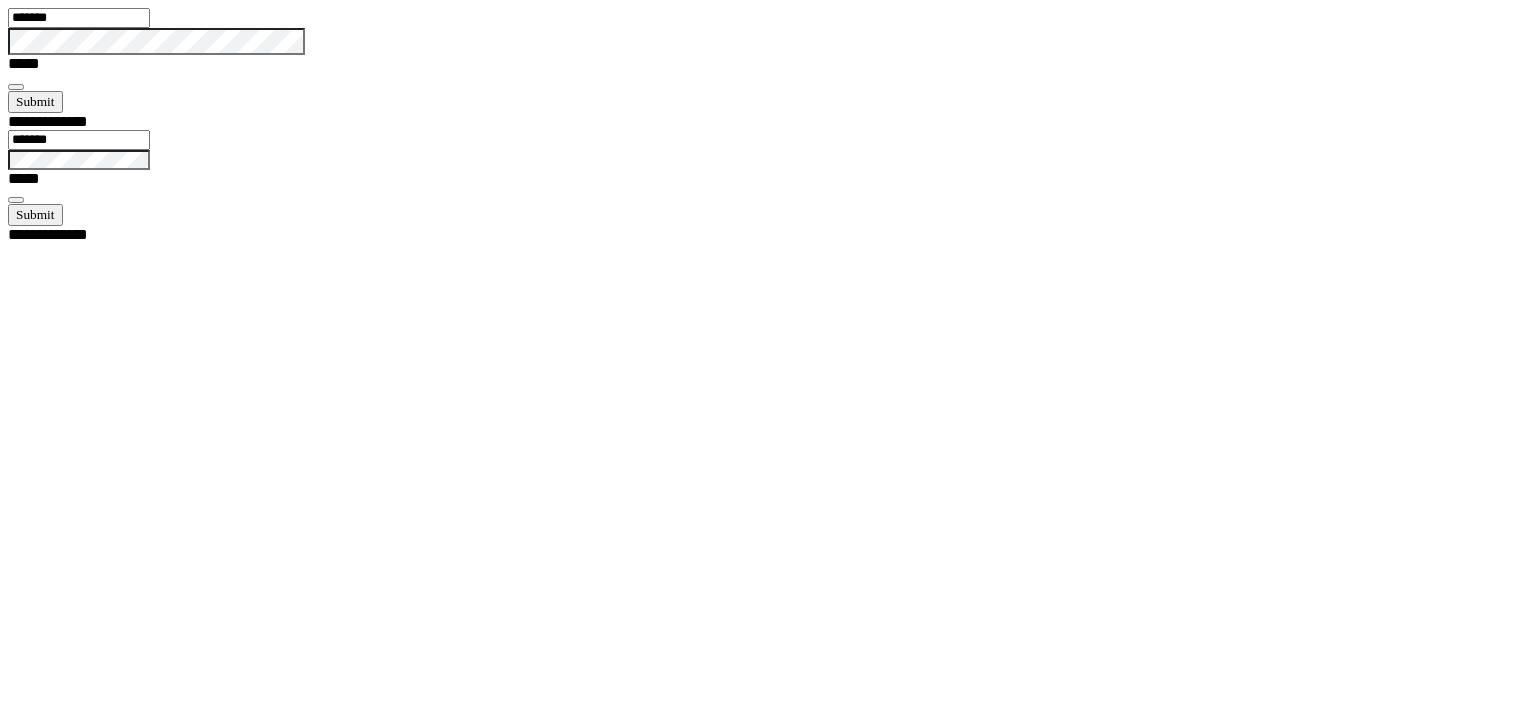 click at bounding box center [16, 87] 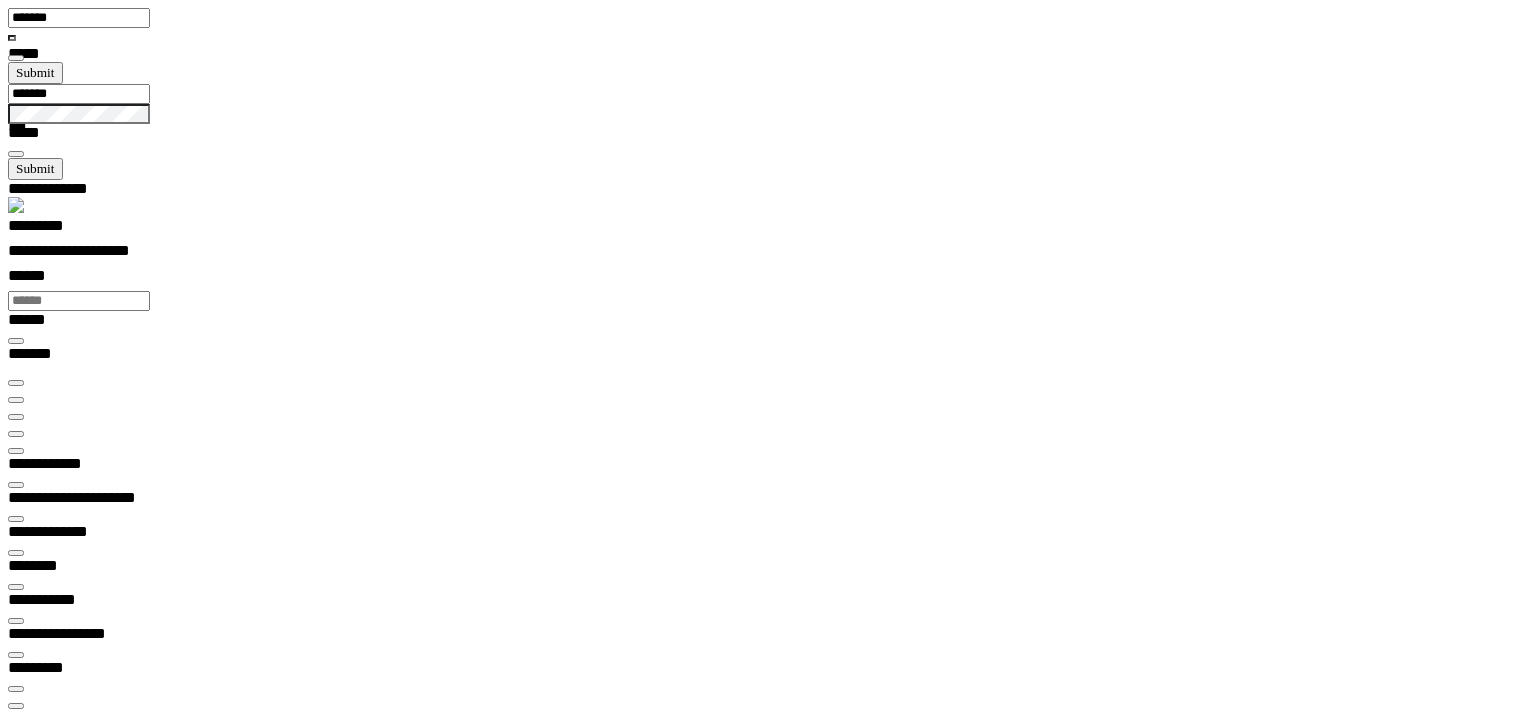 scroll, scrollTop: 99288, scrollLeft: 99764, axis: both 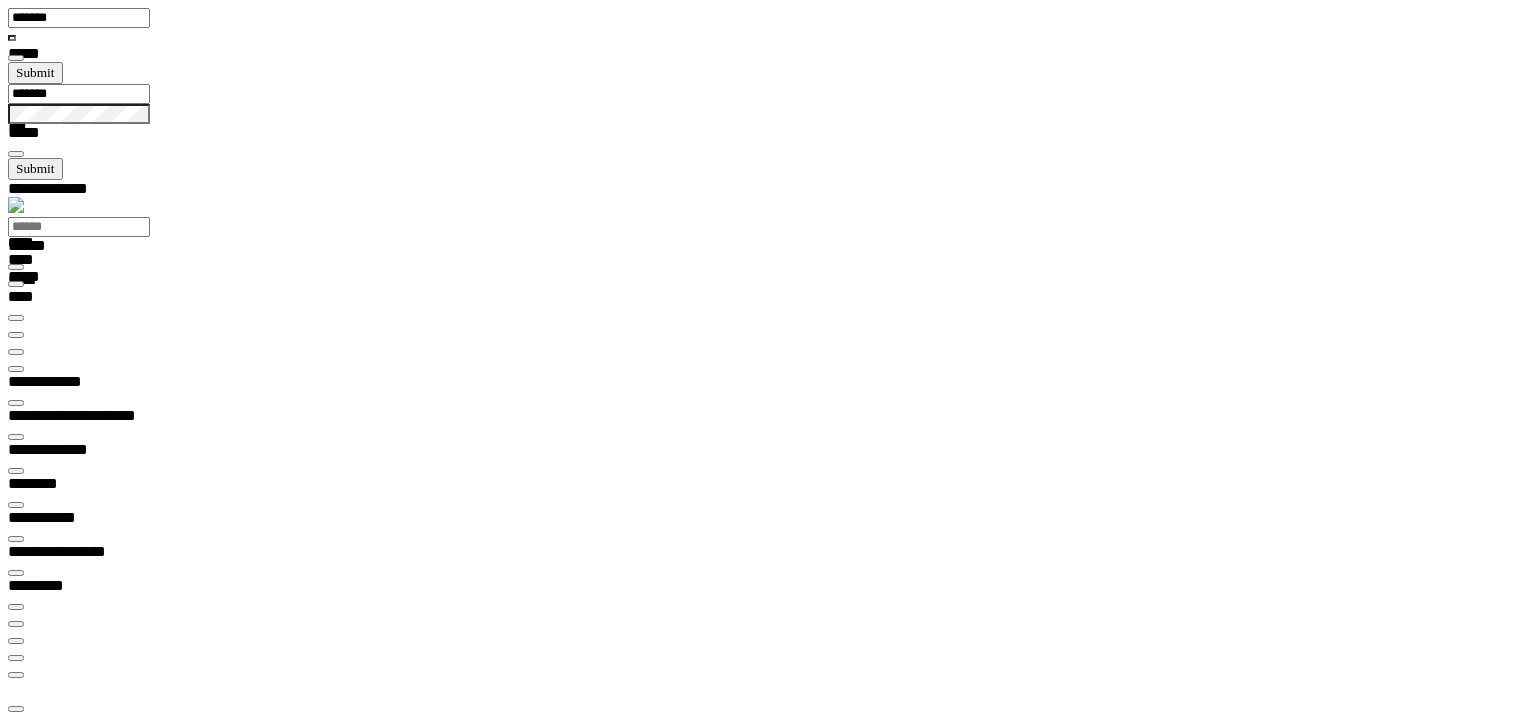 click at bounding box center (16, 22797) 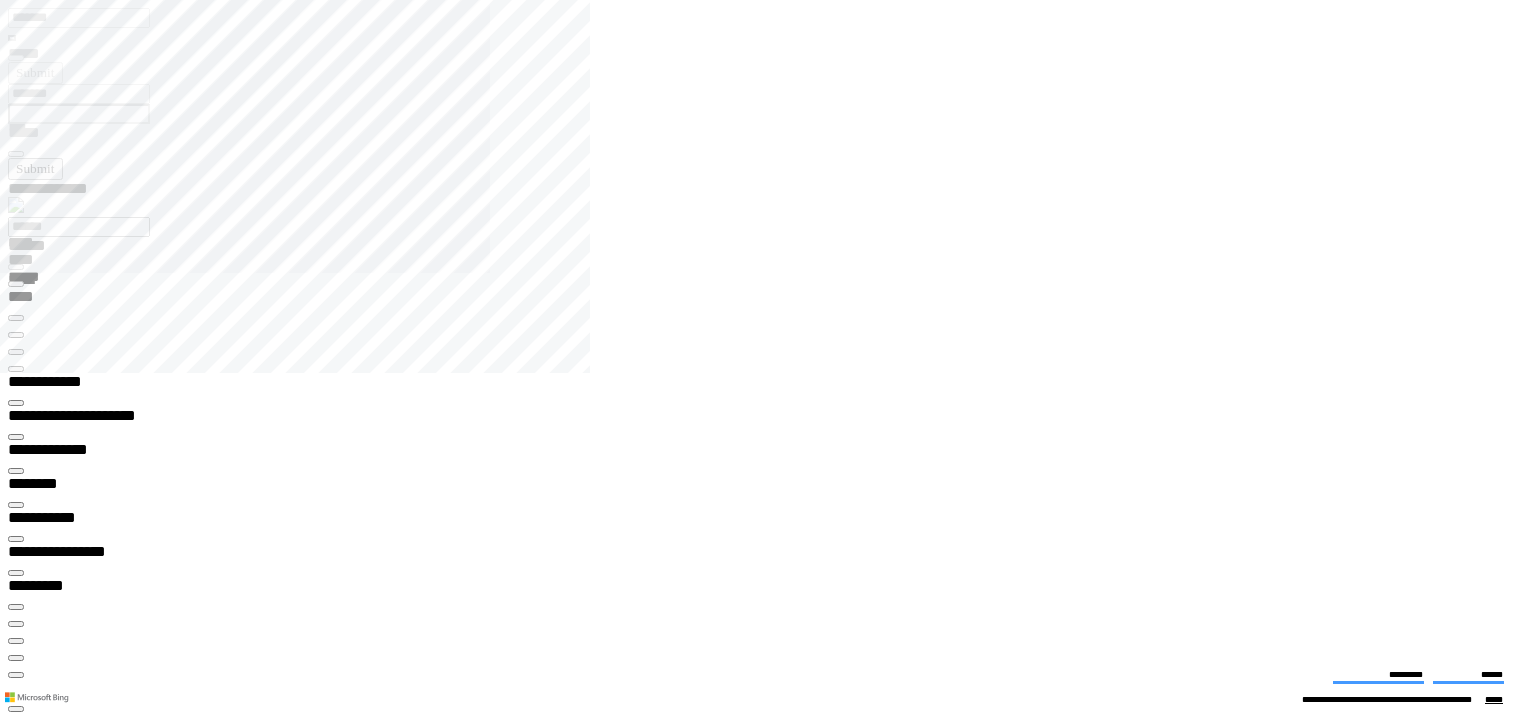 click at bounding box center (16, 22855) 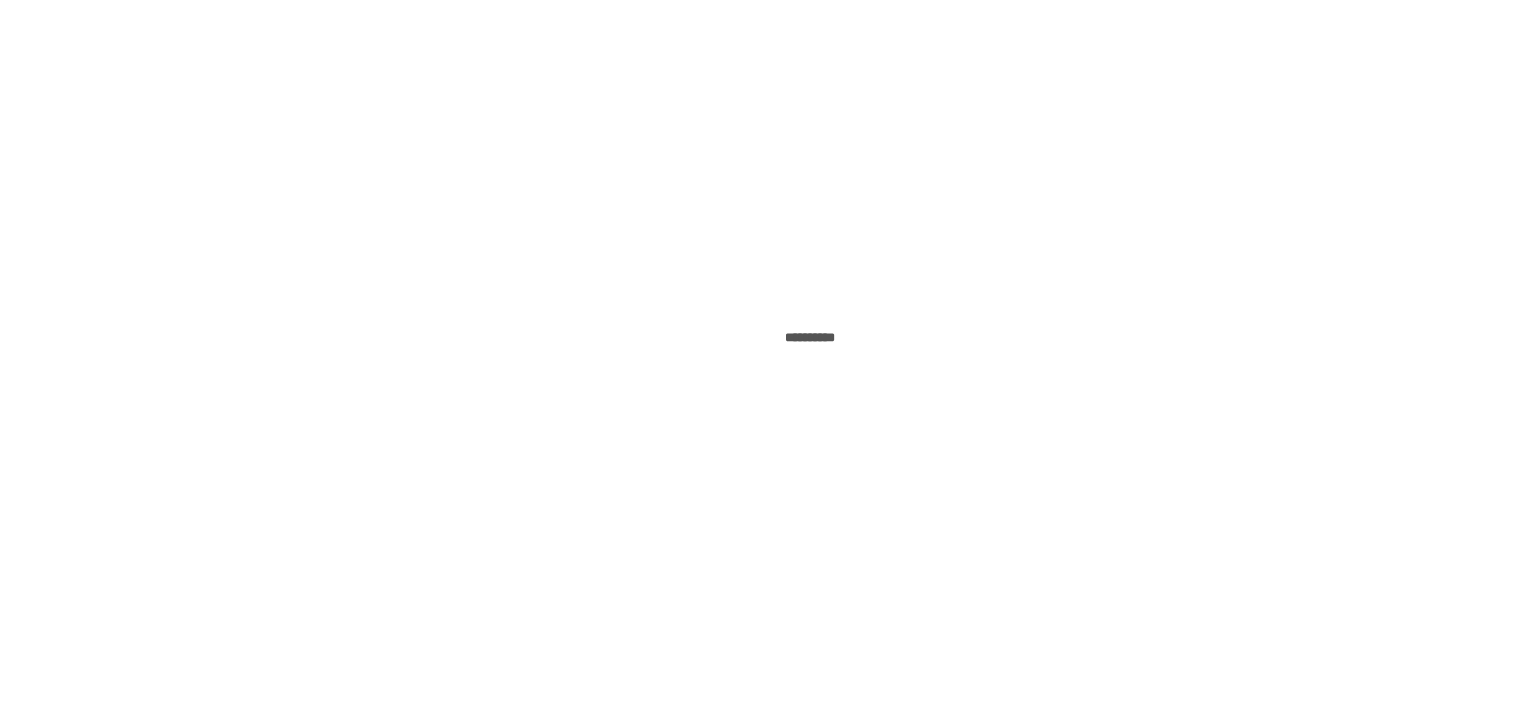 scroll, scrollTop: 0, scrollLeft: 0, axis: both 